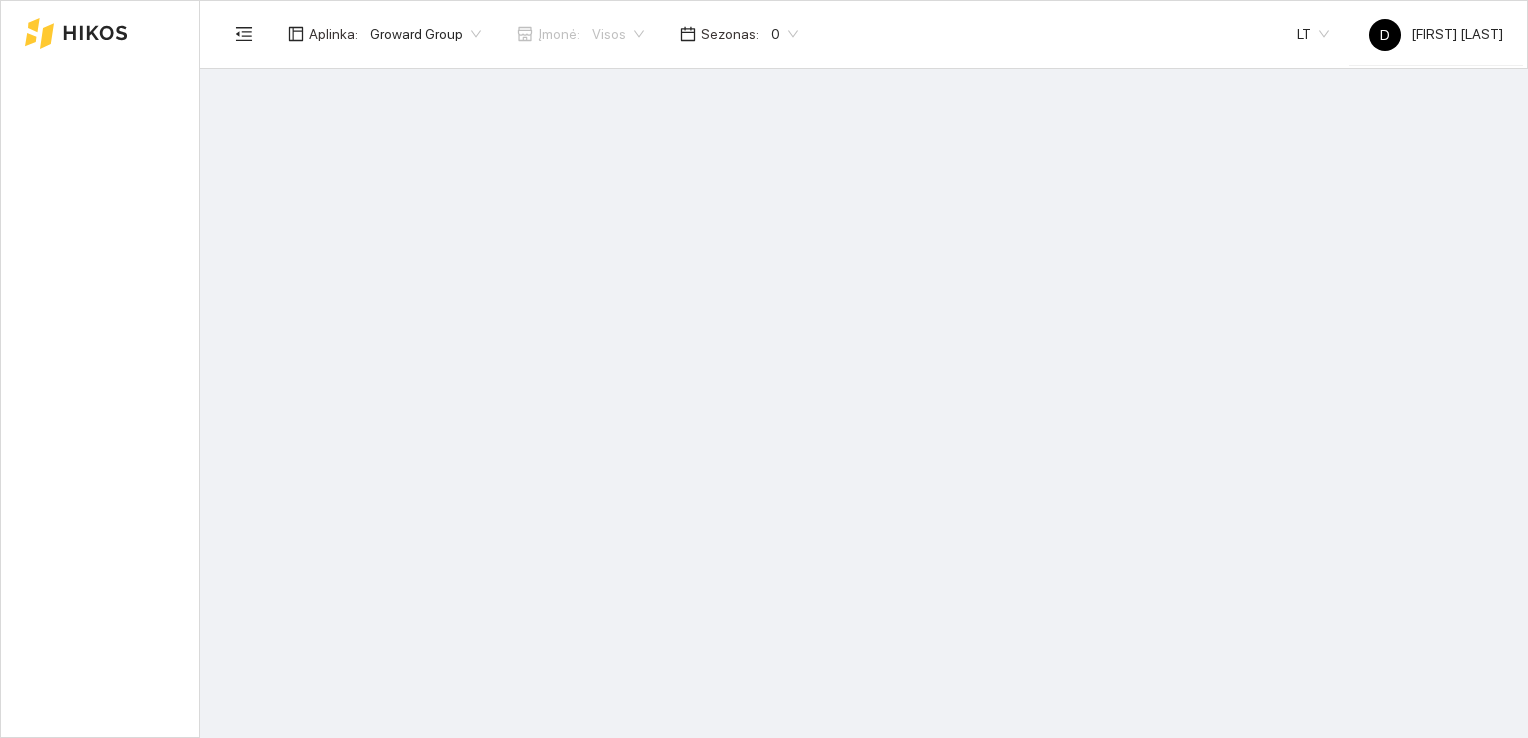scroll, scrollTop: 0, scrollLeft: 0, axis: both 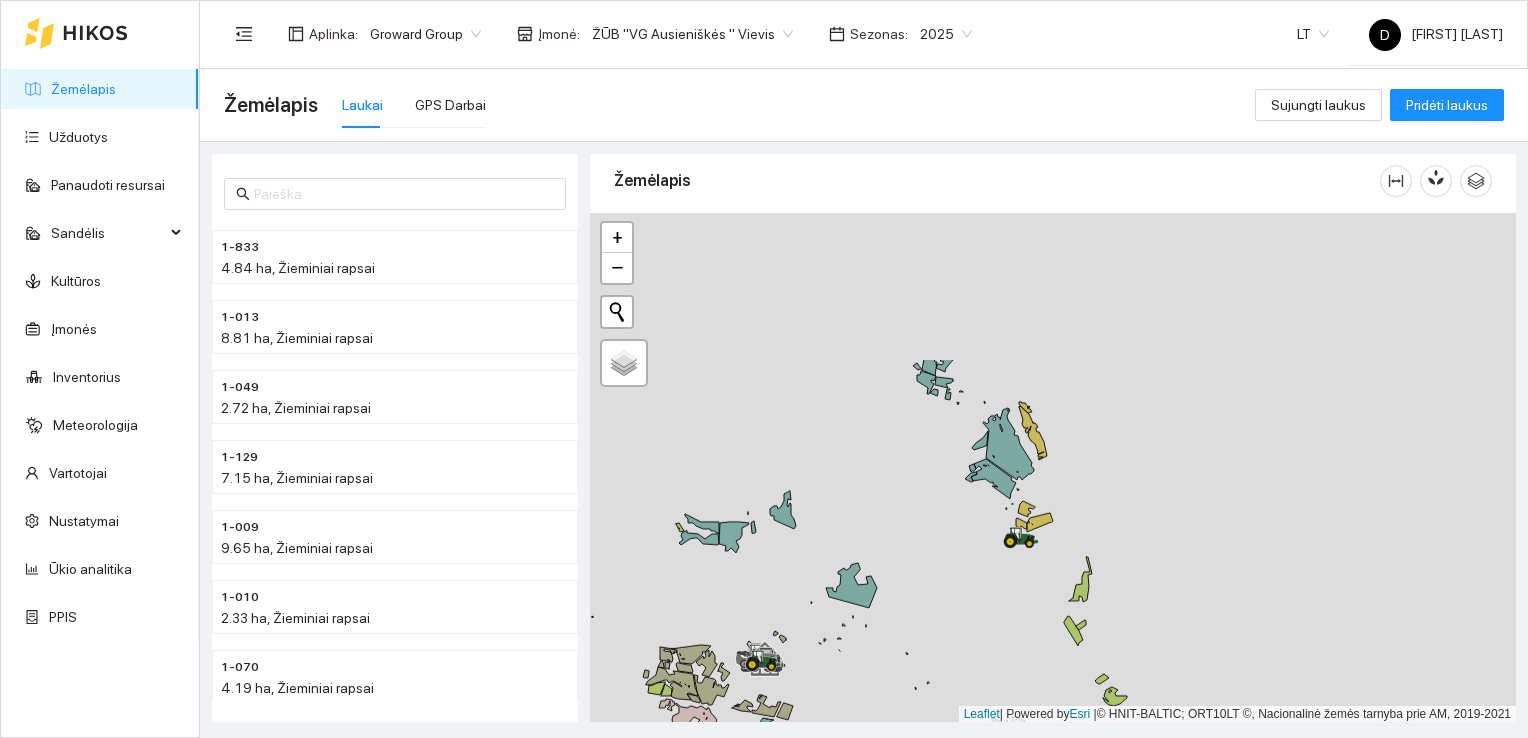 drag, startPoint x: 1208, startPoint y: 378, endPoint x: 918, endPoint y: 551, distance: 337.6818 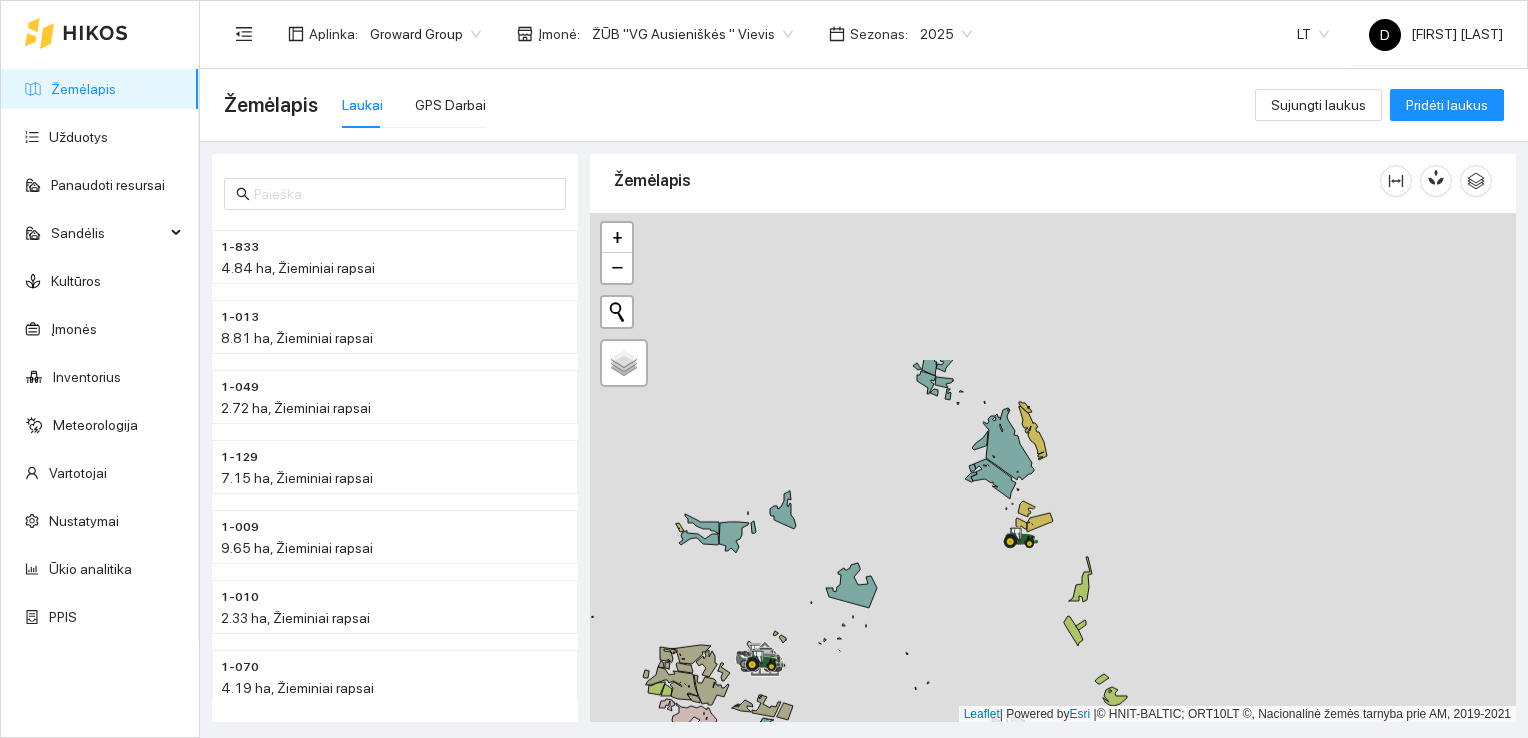 click at bounding box center [1053, 468] 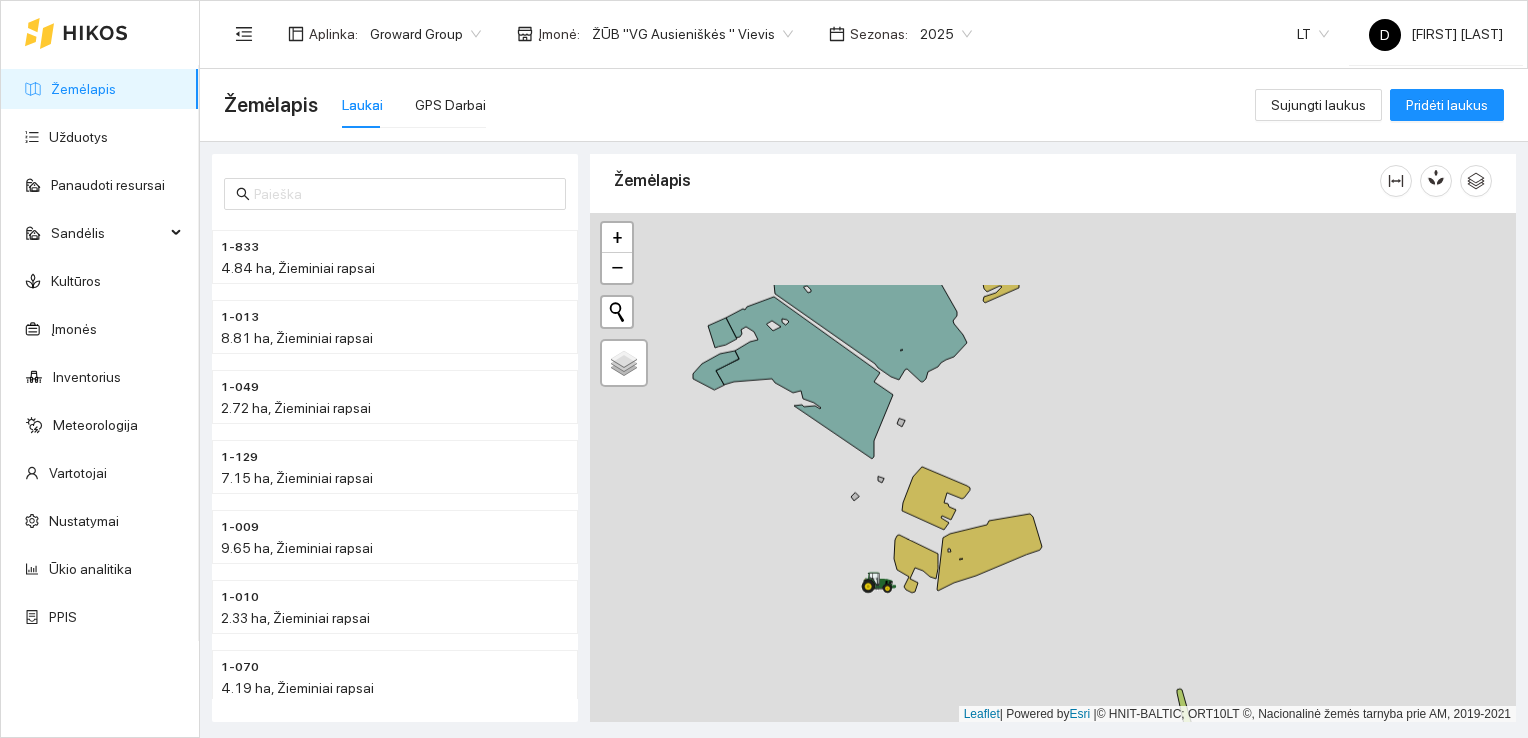 drag, startPoint x: 1180, startPoint y: 462, endPoint x: 782, endPoint y: 582, distance: 415.697 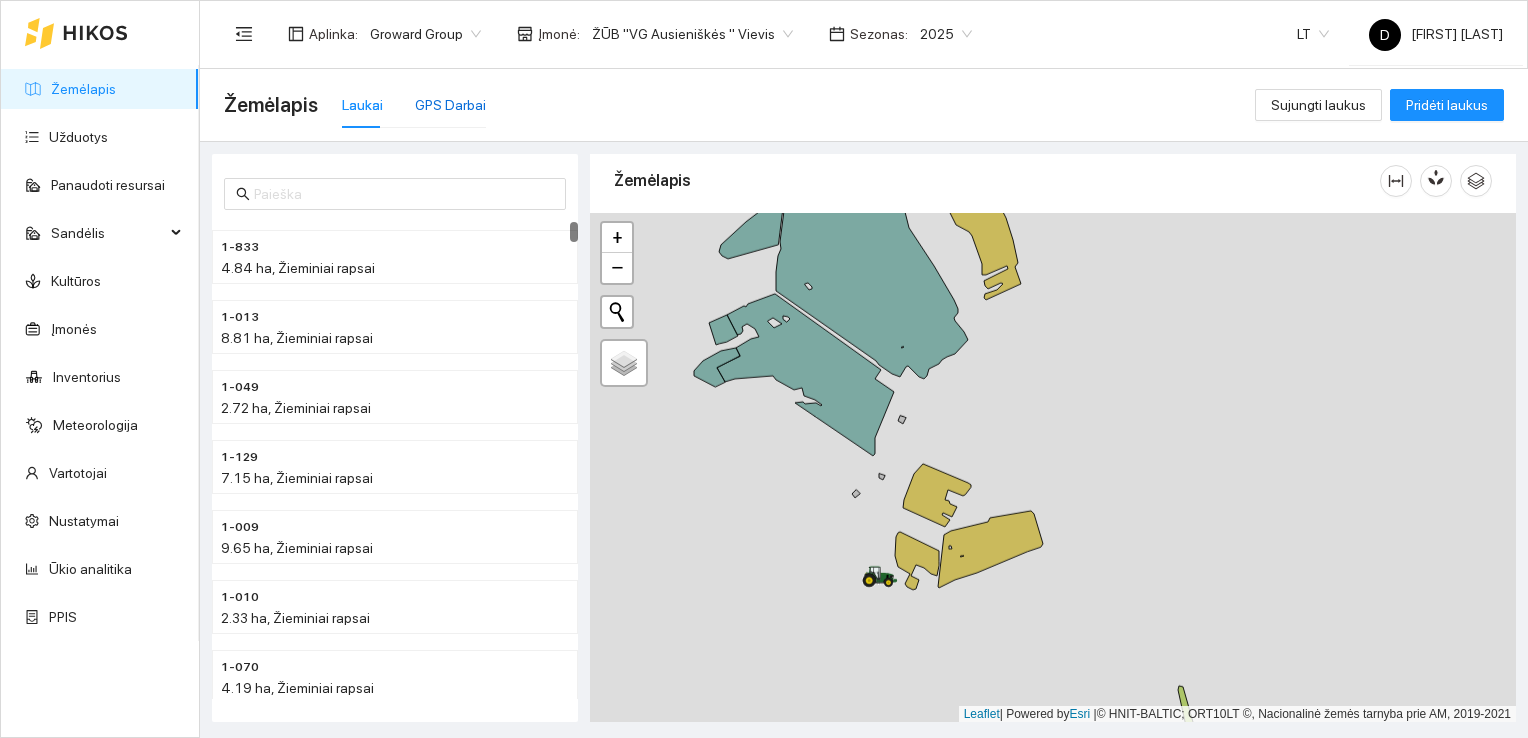 click on "GPS Darbai" at bounding box center (450, 105) 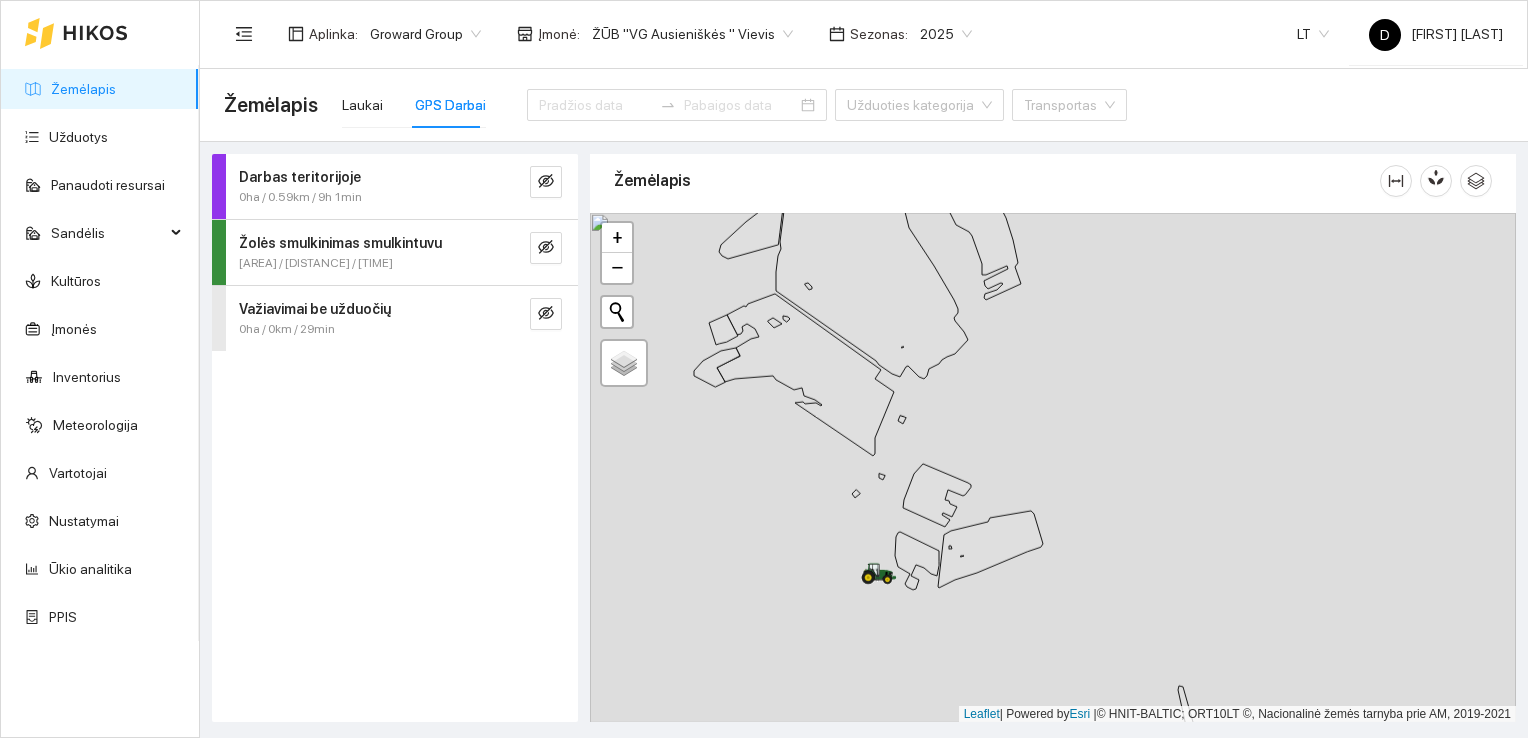 click on "Žolės smulkinimas smulkintuvu" at bounding box center [300, 177] 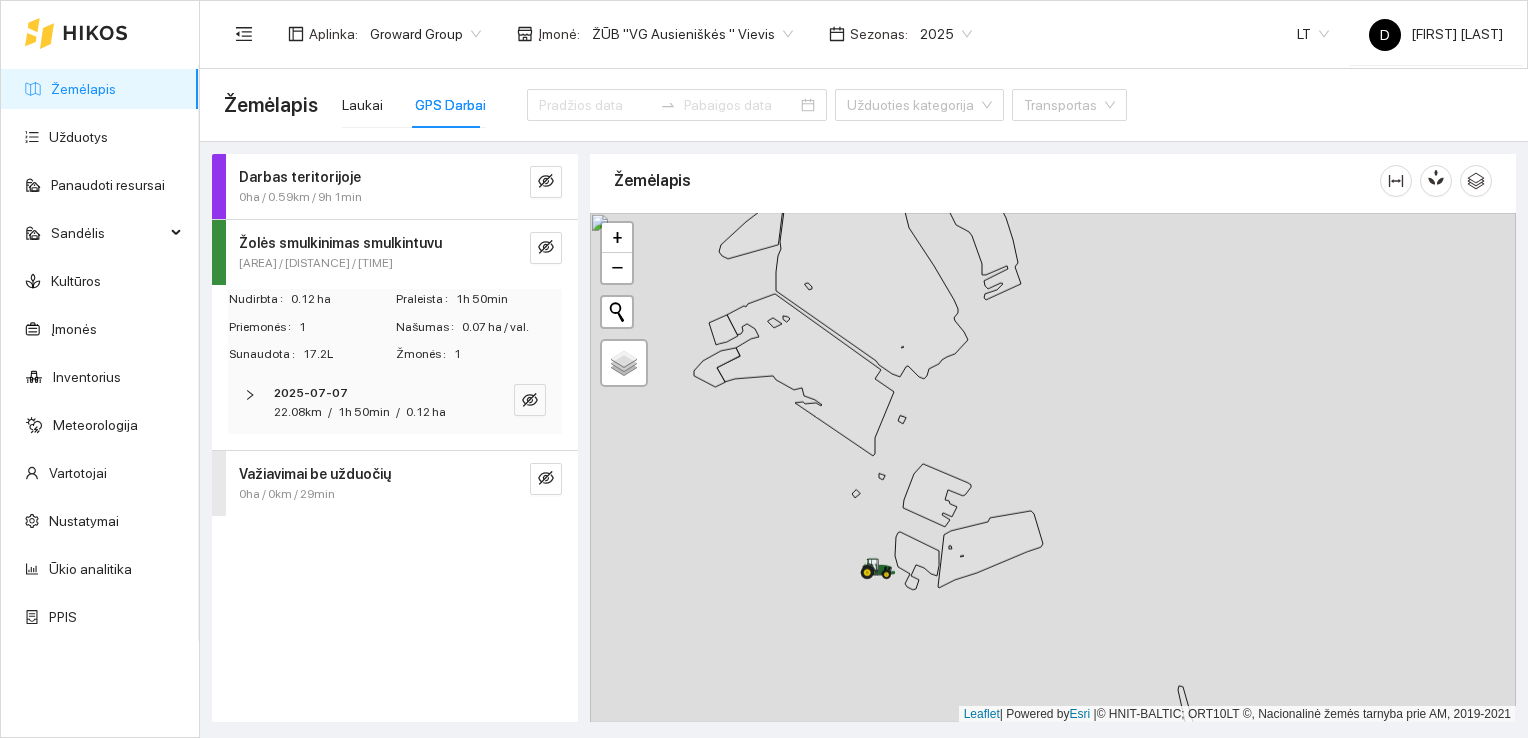 click at bounding box center [250, 395] 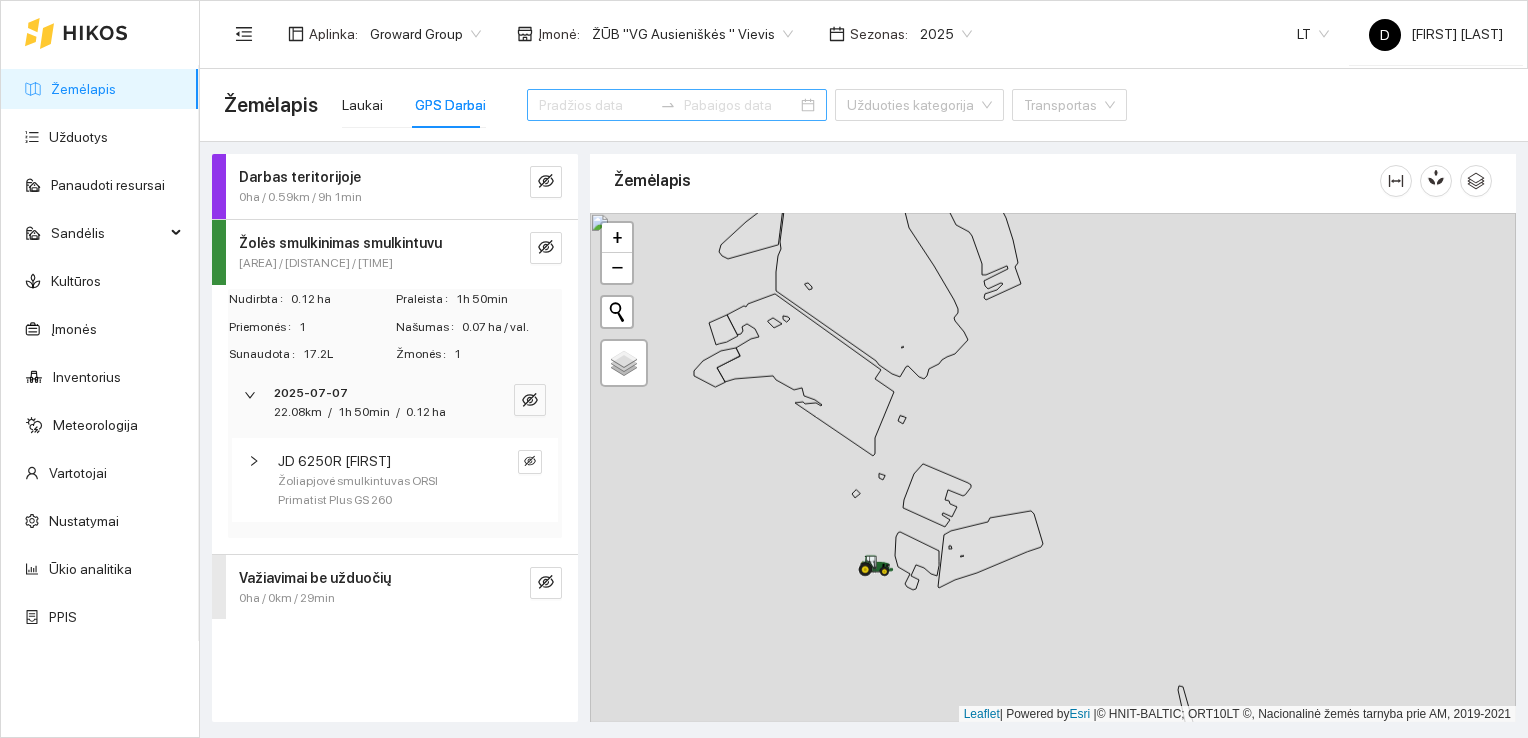 click at bounding box center [595, 105] 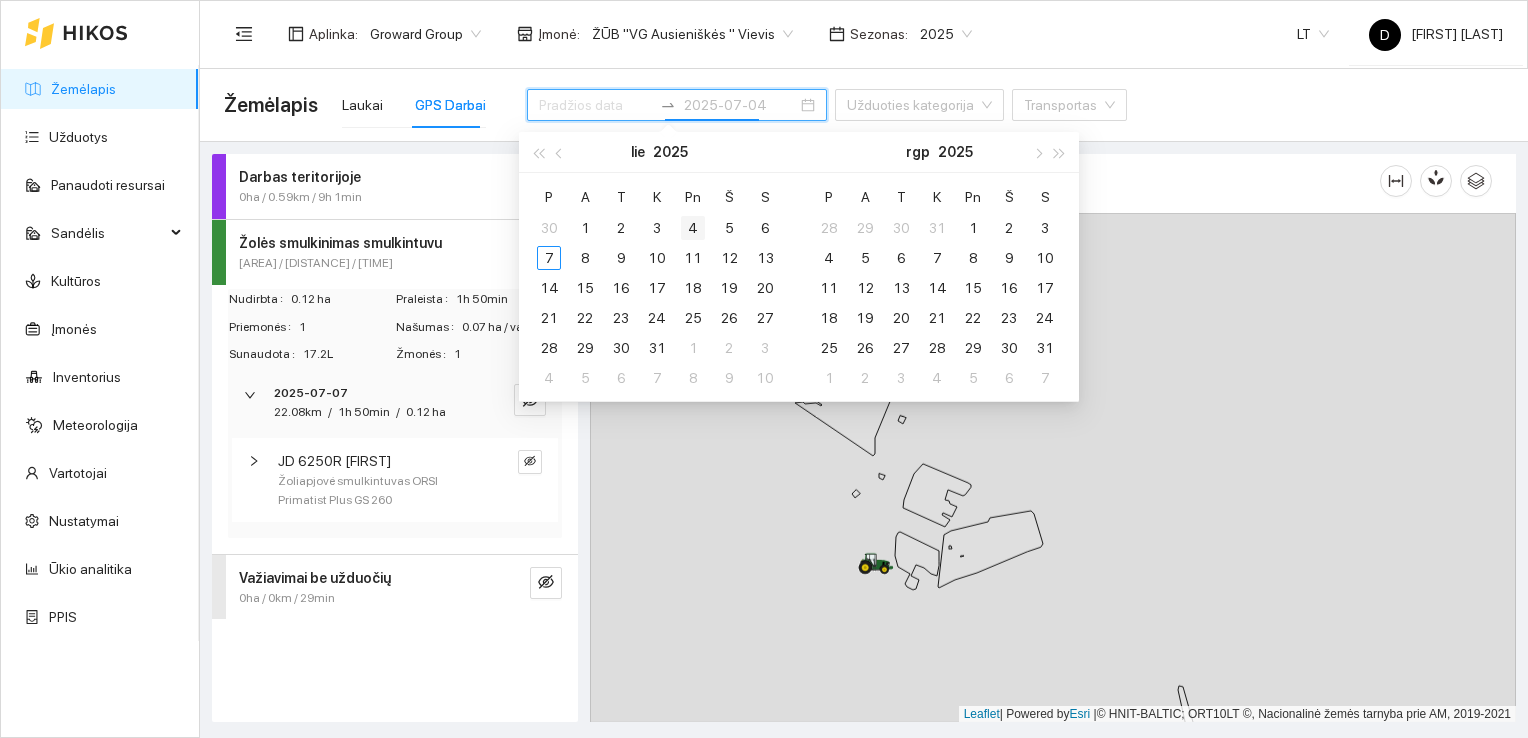 click on "4" at bounding box center (585, 228) 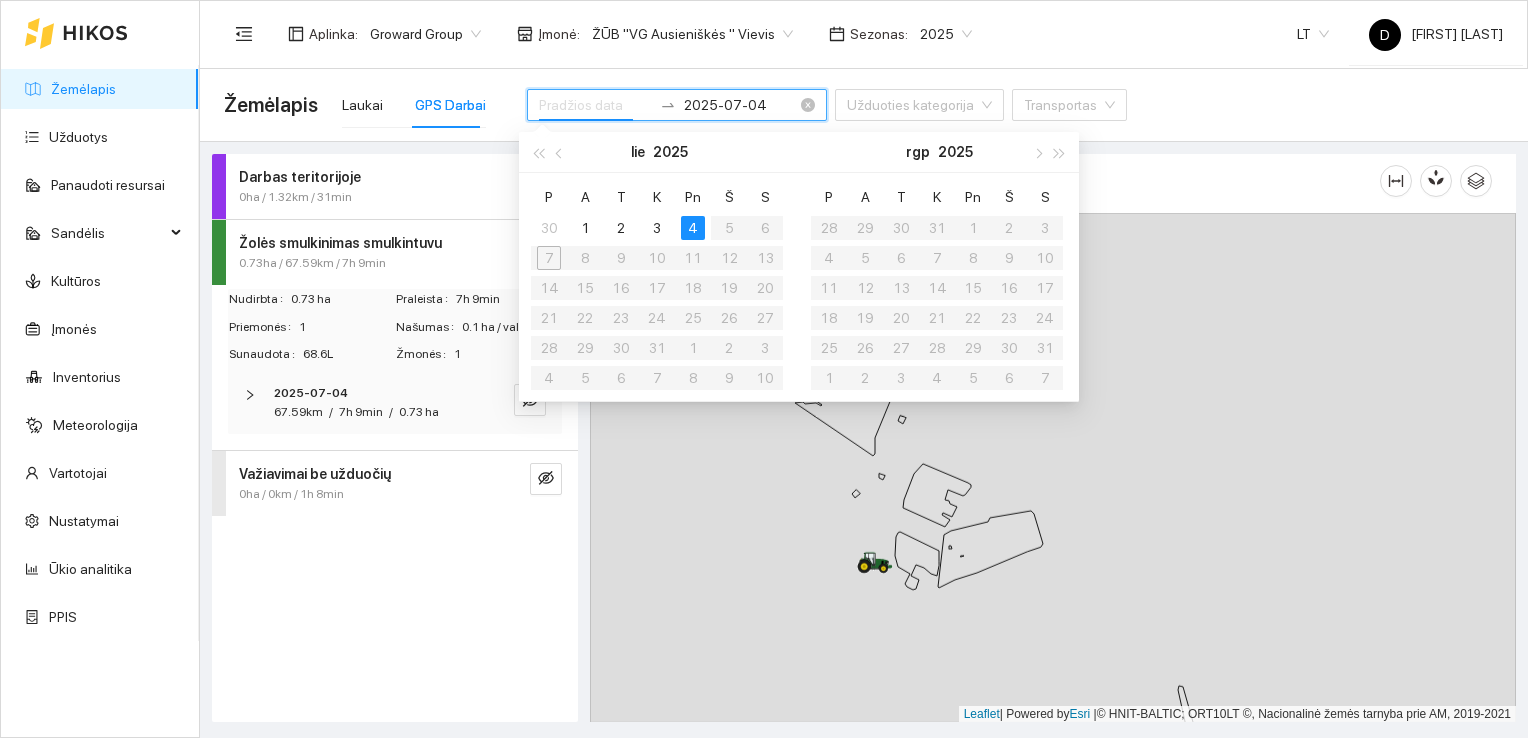 click at bounding box center (595, 105) 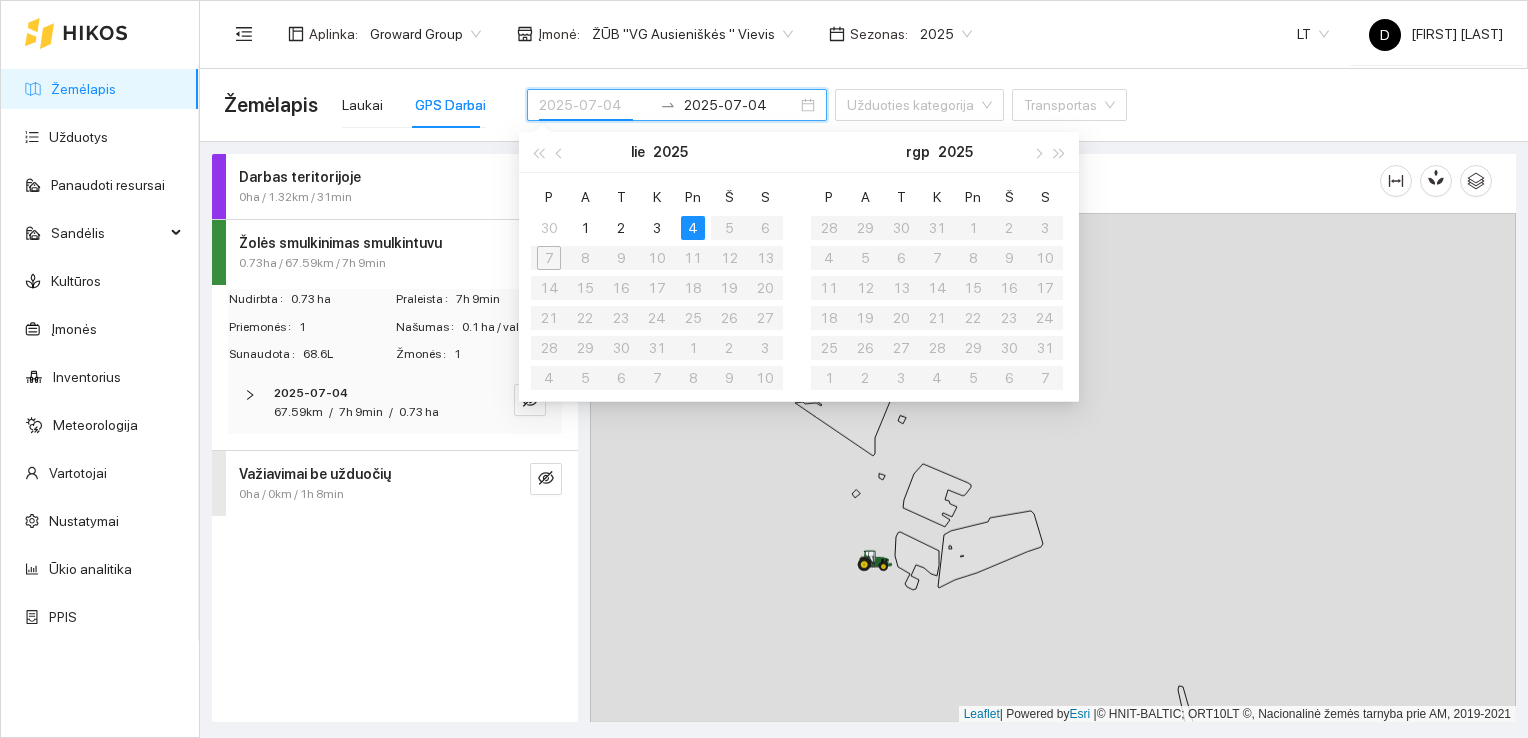click on "4" at bounding box center (693, 228) 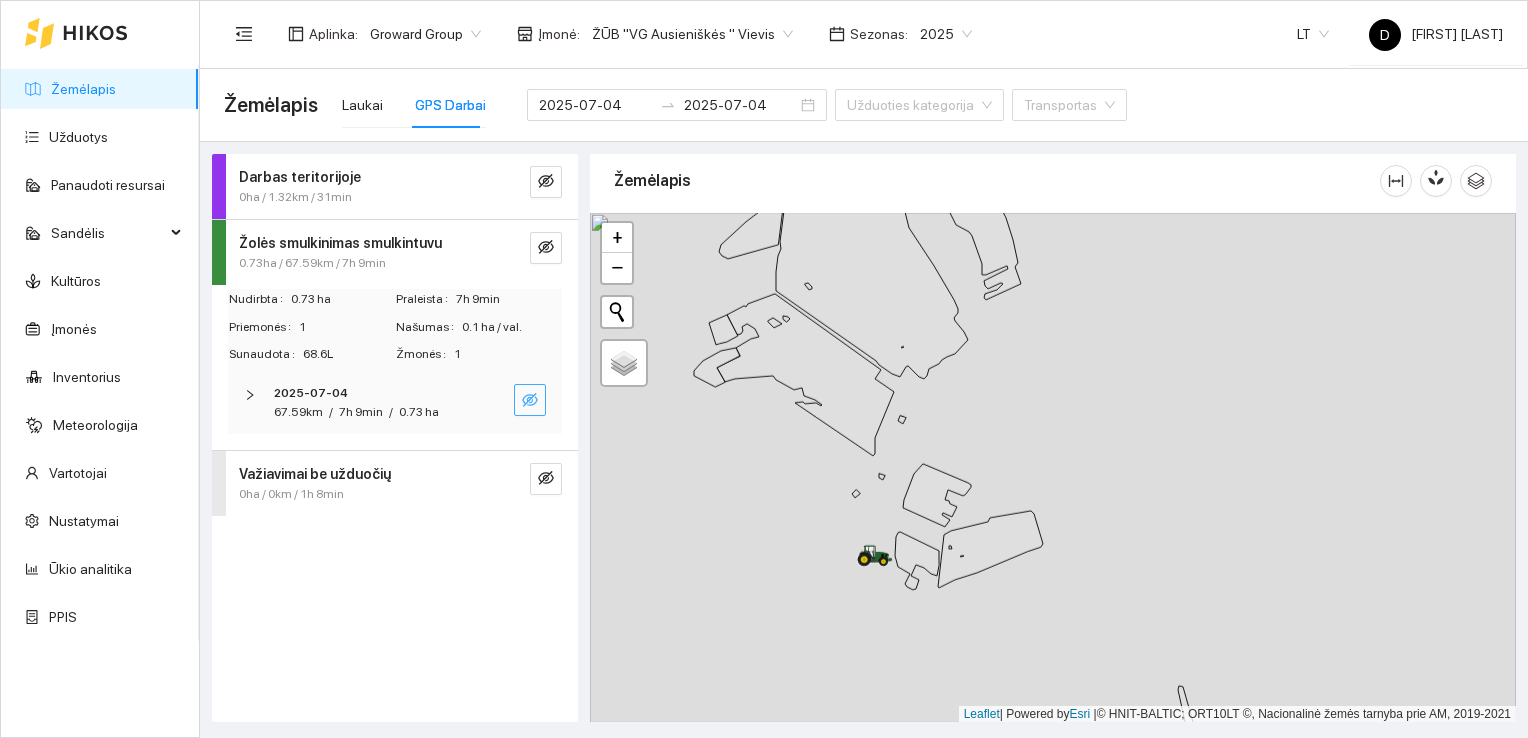 click at bounding box center (530, 400) 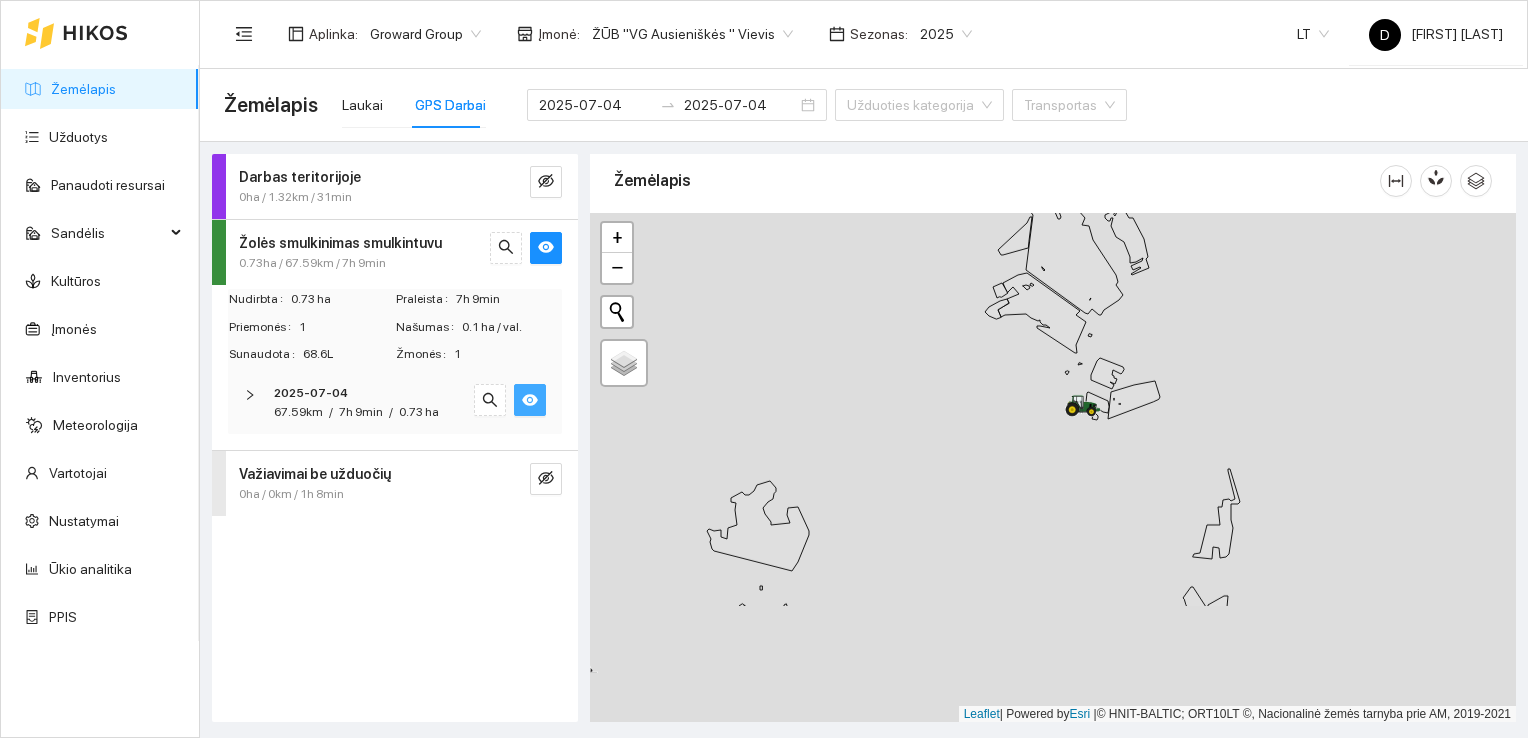 drag, startPoint x: 796, startPoint y: 562, endPoint x: 1054, endPoint y: 339, distance: 341.0176 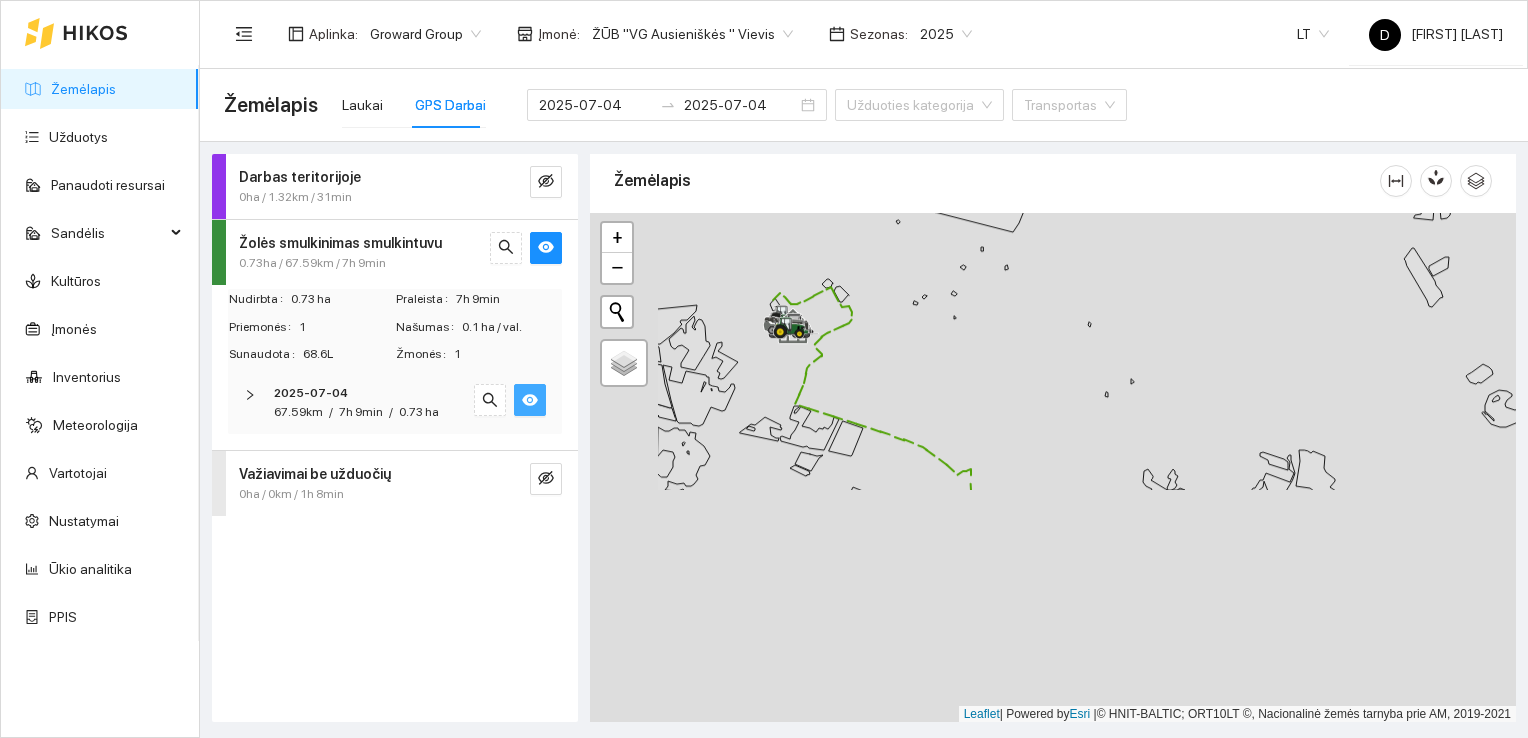 drag, startPoint x: 767, startPoint y: 601, endPoint x: 948, endPoint y: 266, distance: 380.77026 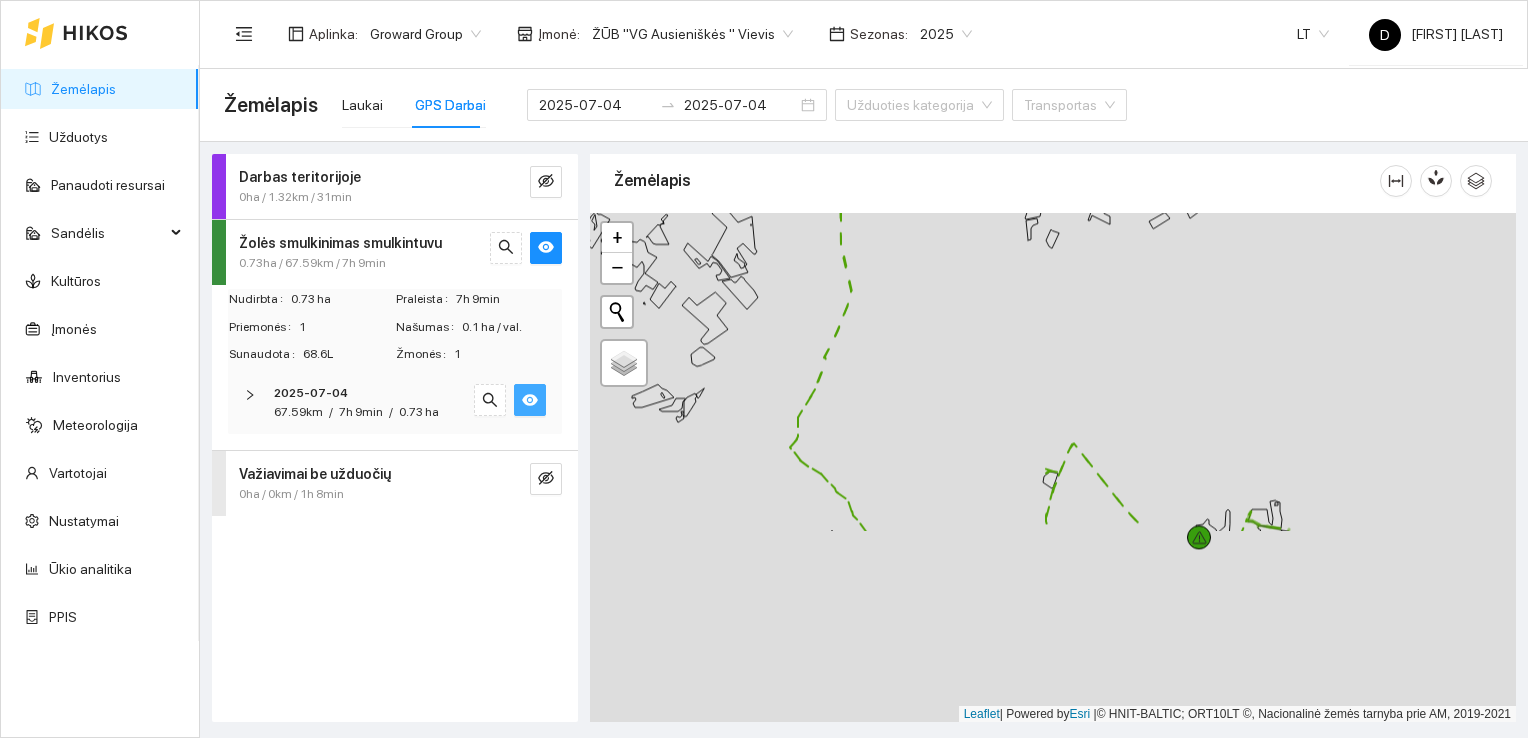 drag, startPoint x: 1107, startPoint y: 515, endPoint x: 927, endPoint y: 220, distance: 345.57922 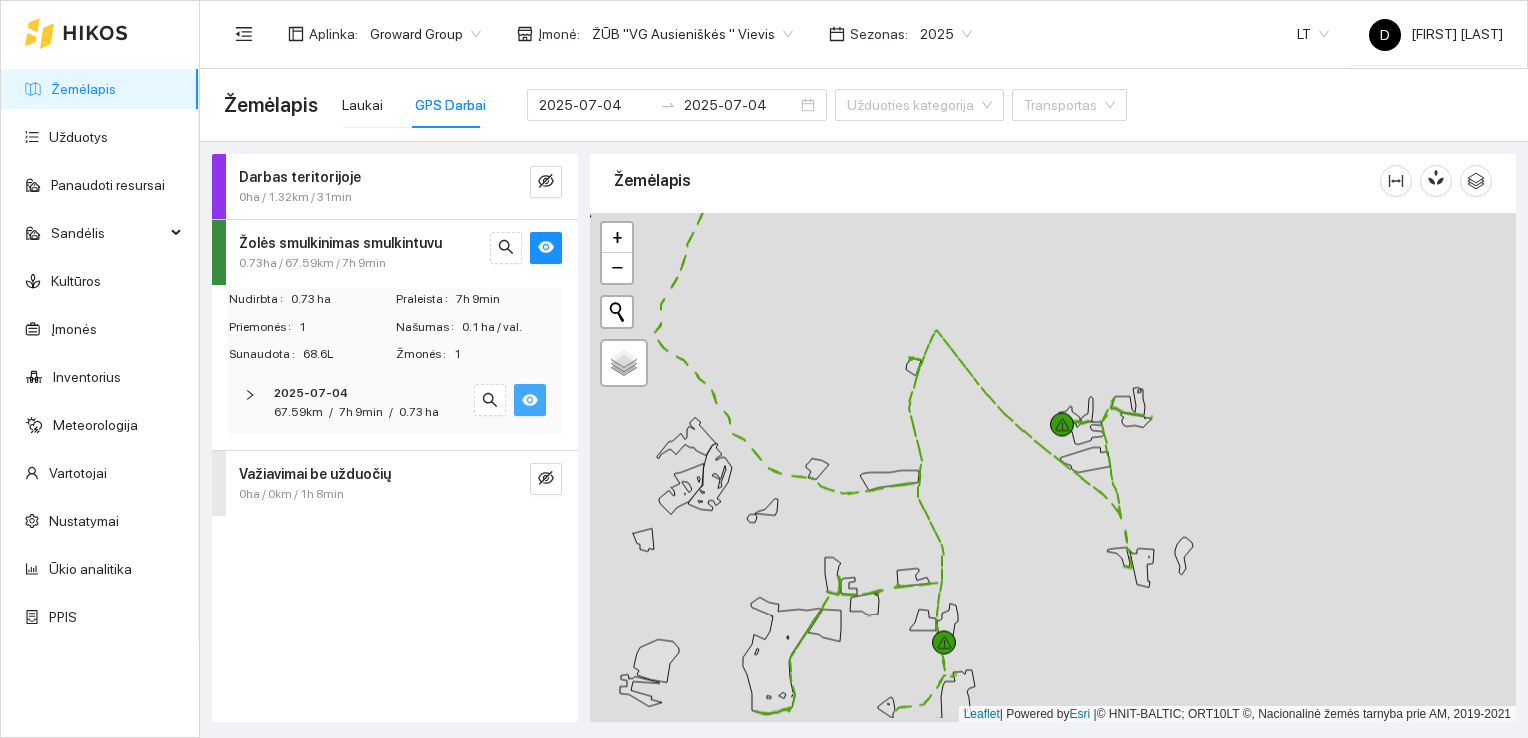 drag, startPoint x: 1086, startPoint y: 535, endPoint x: 956, endPoint y: 438, distance: 162.2005 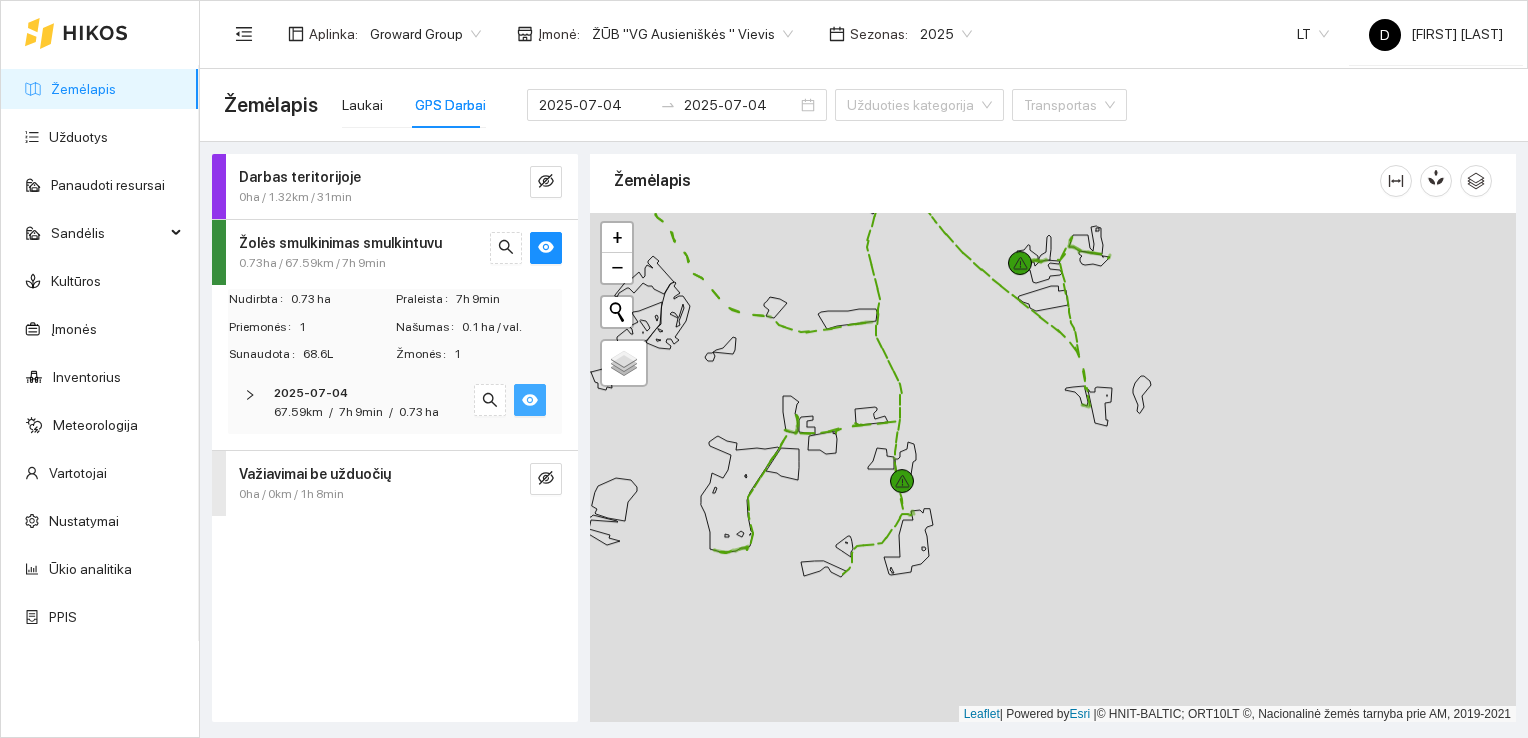 drag, startPoint x: 1022, startPoint y: 537, endPoint x: 1002, endPoint y: 417, distance: 121.65525 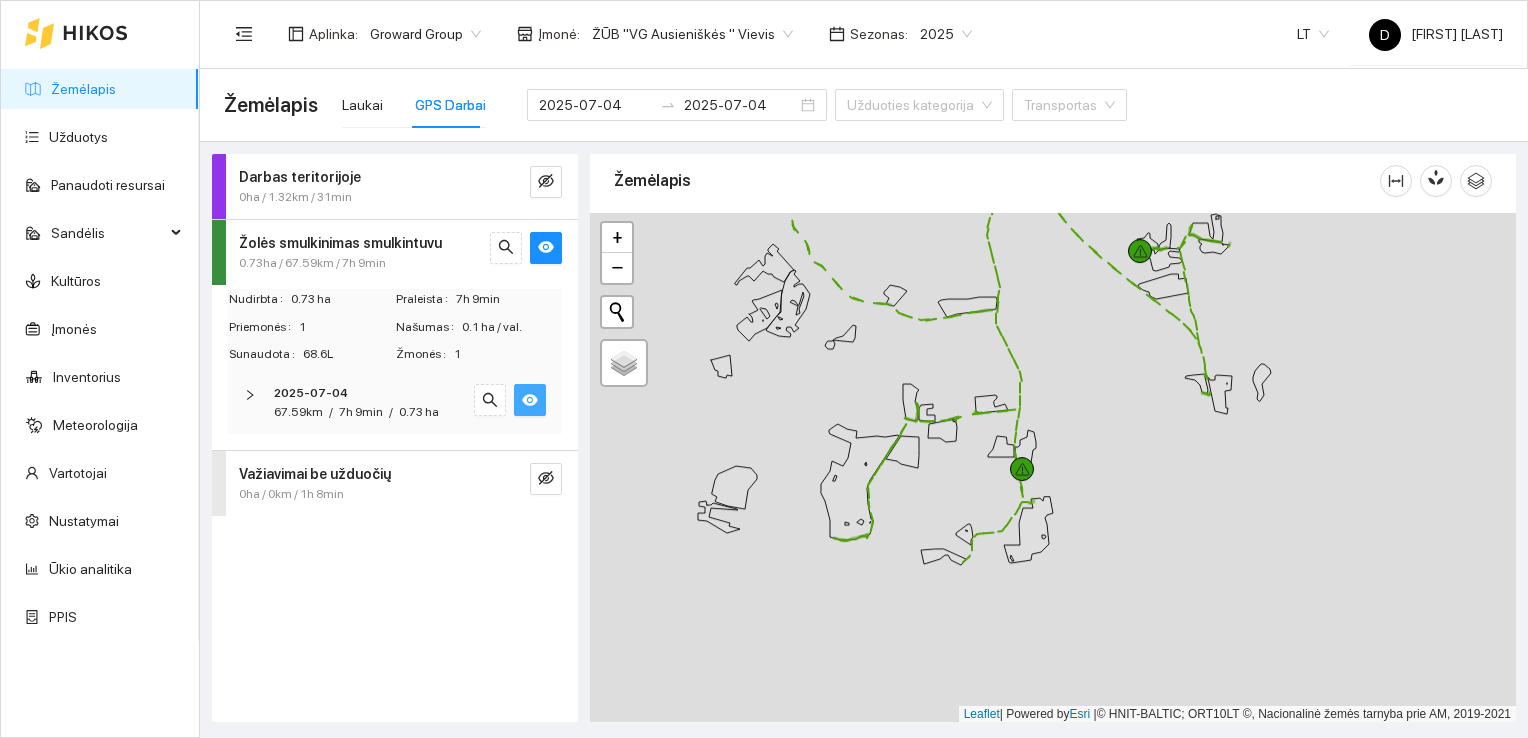 drag, startPoint x: 970, startPoint y: 407, endPoint x: 1071, endPoint y: 421, distance: 101.96568 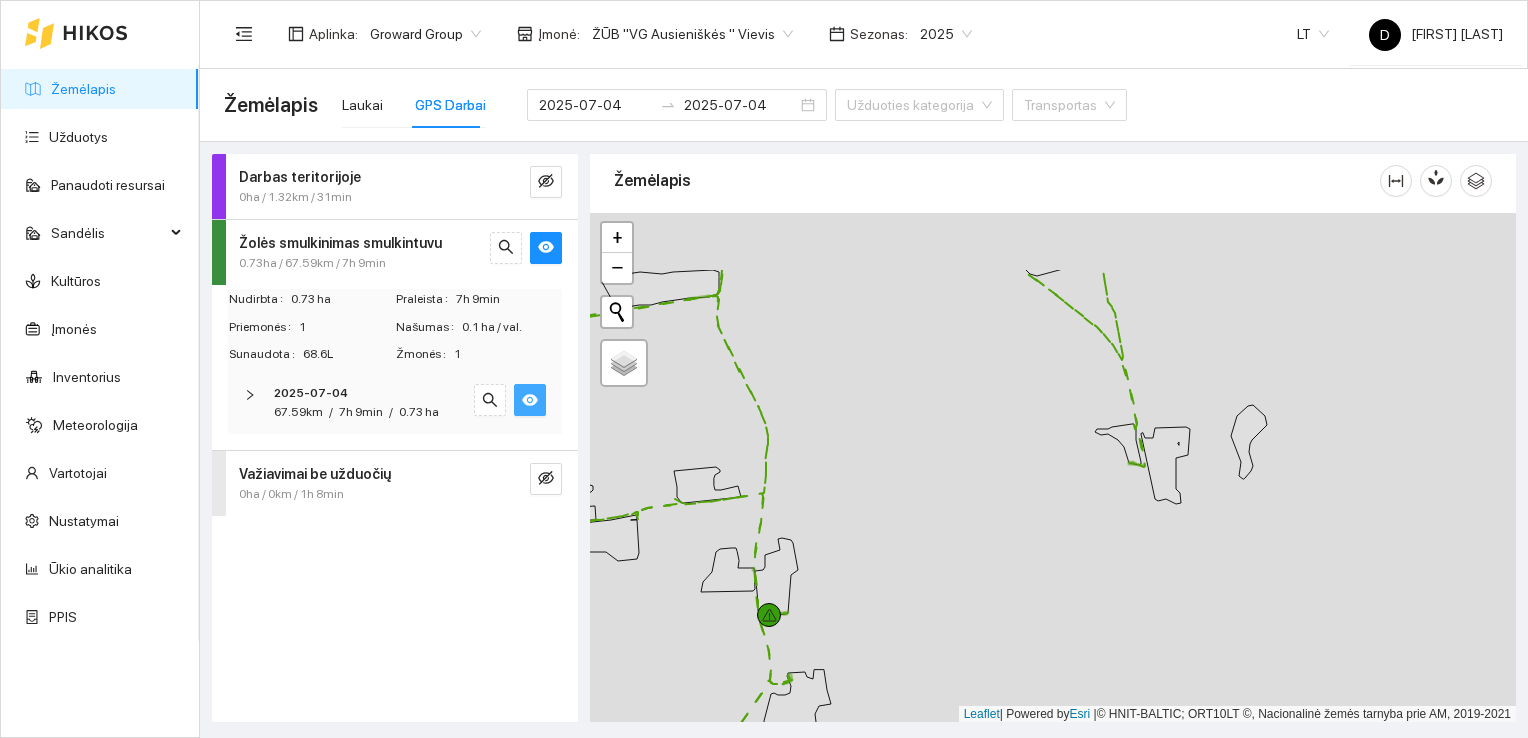 drag, startPoint x: 1064, startPoint y: 422, endPoint x: 860, endPoint y: 521, distance: 226.75317 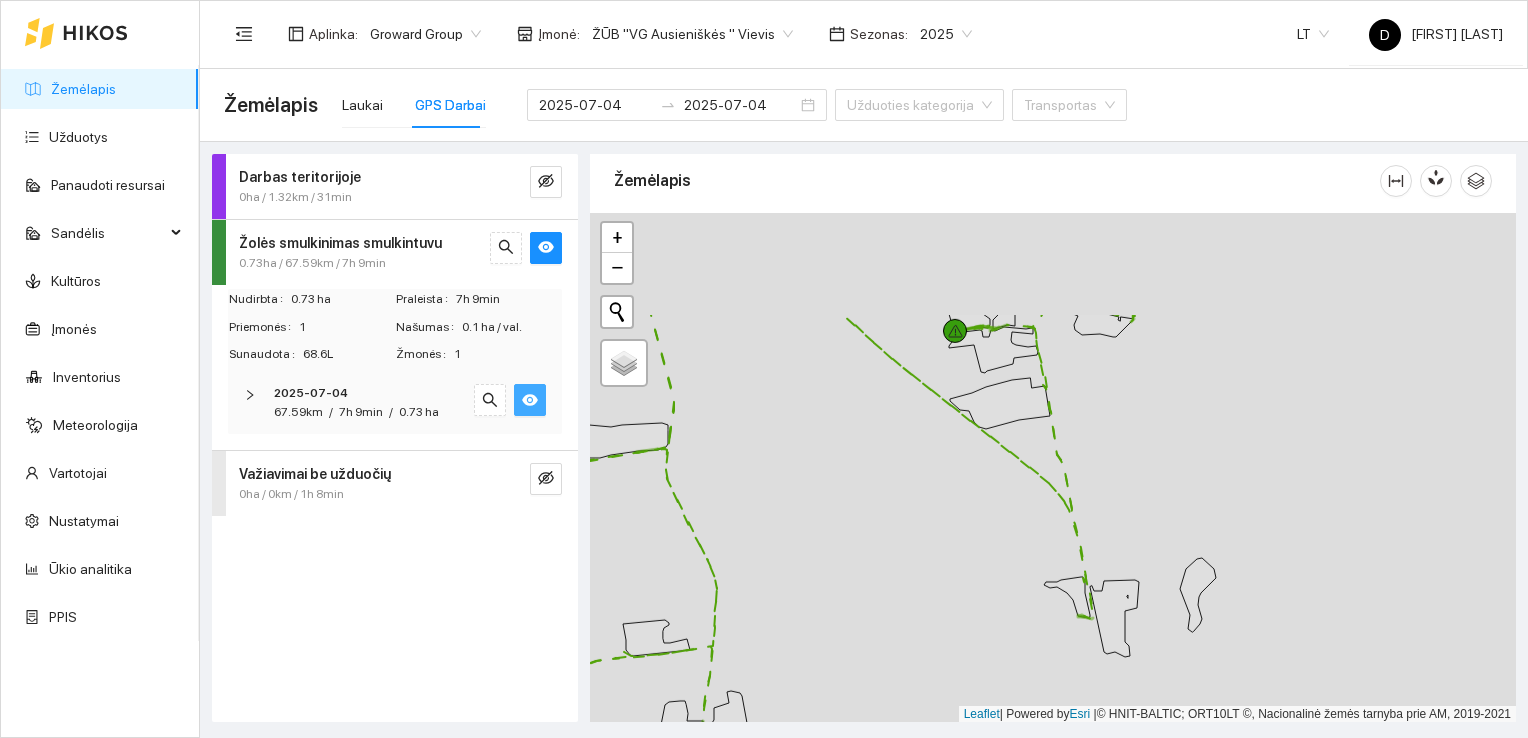 drag, startPoint x: 964, startPoint y: 364, endPoint x: 915, endPoint y: 510, distance: 154.00325 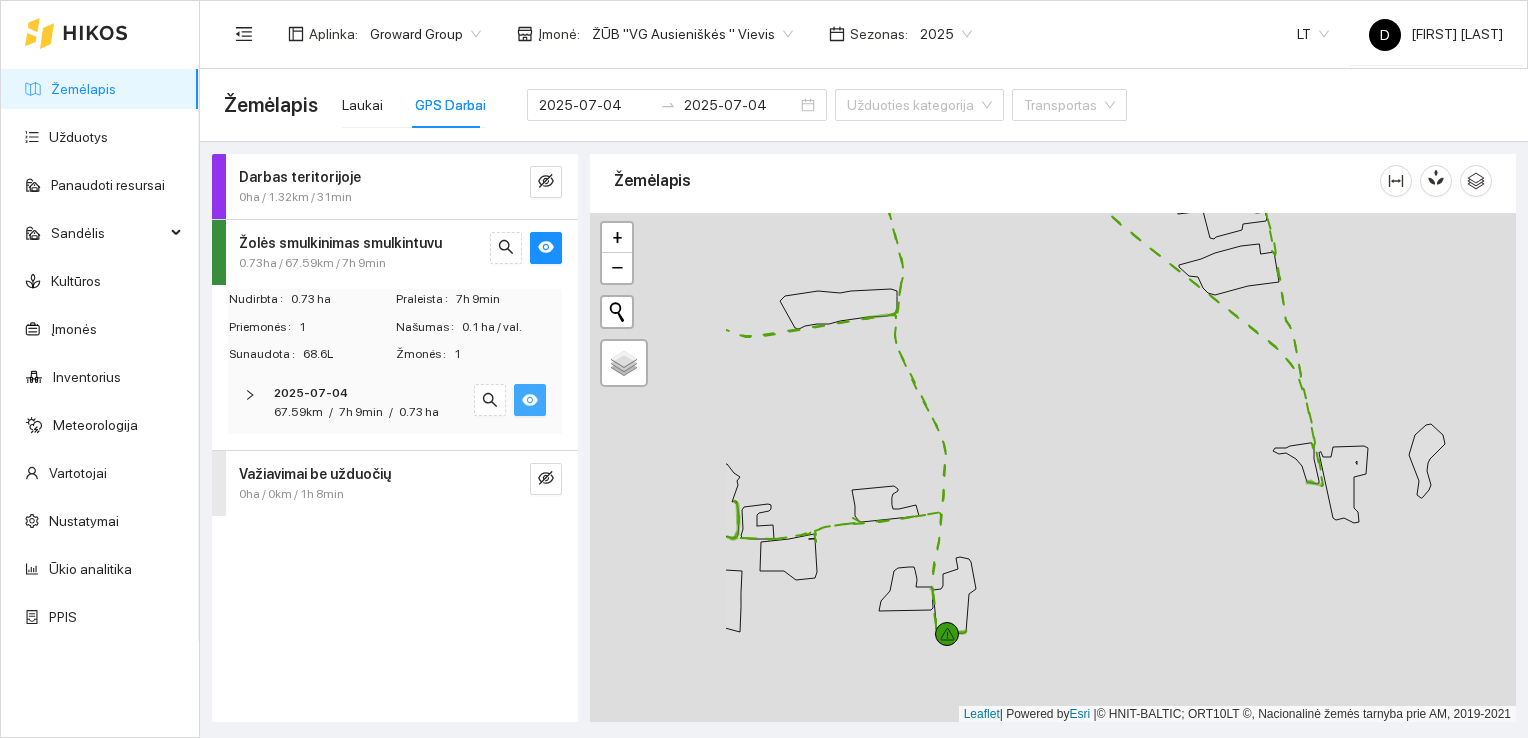 drag, startPoint x: 898, startPoint y: 482, endPoint x: 1078, endPoint y: 401, distance: 197.3854 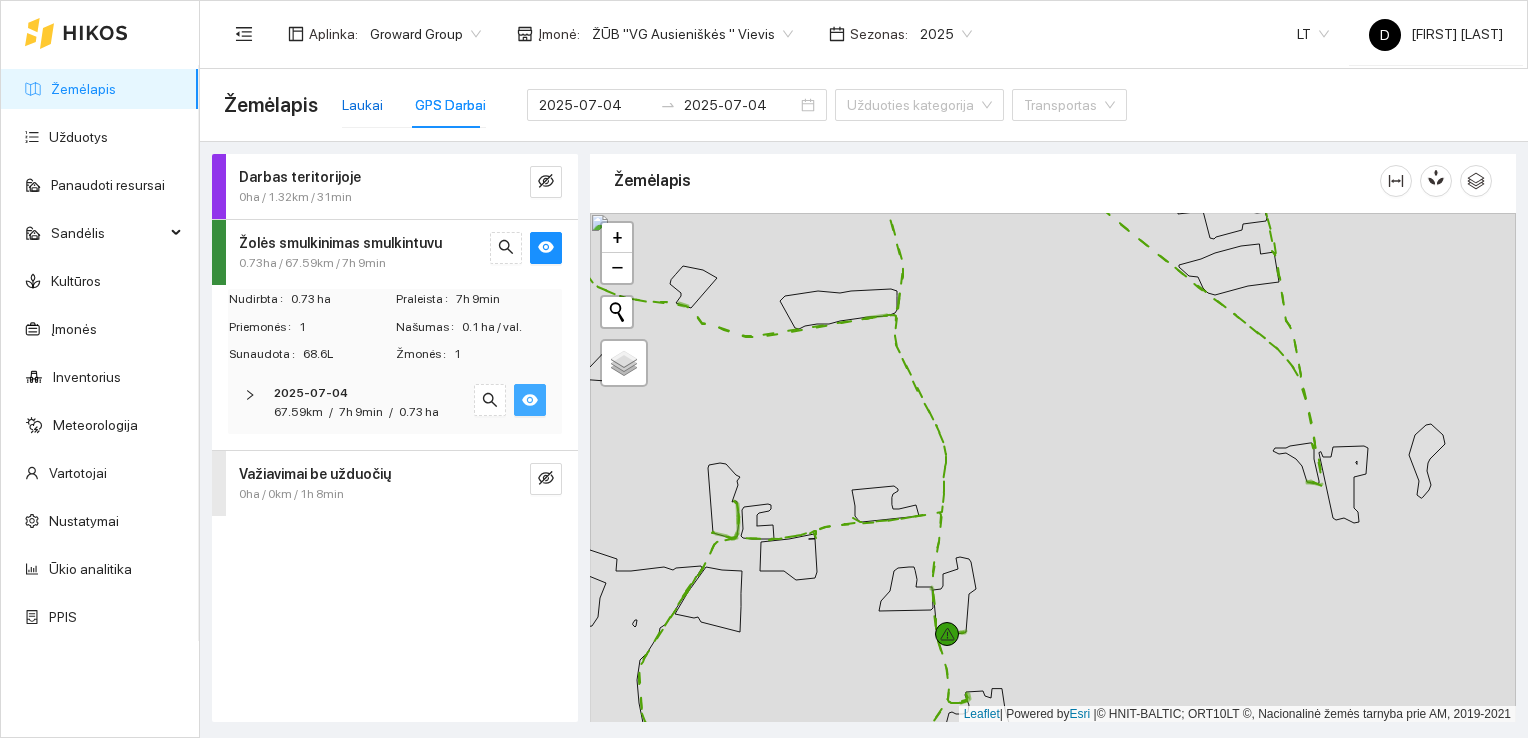 click on "Laukai" at bounding box center (362, 105) 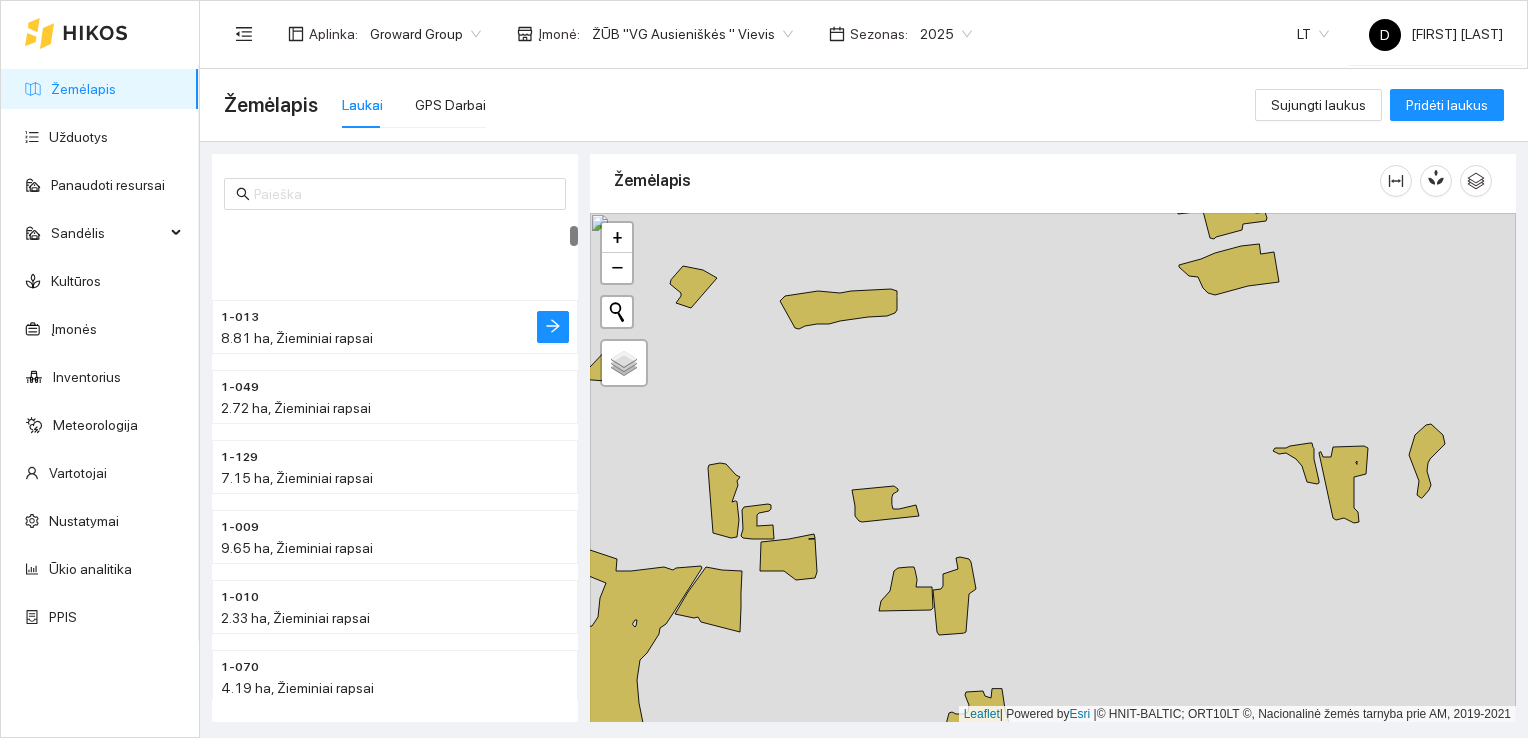 scroll, scrollTop: 500, scrollLeft: 0, axis: vertical 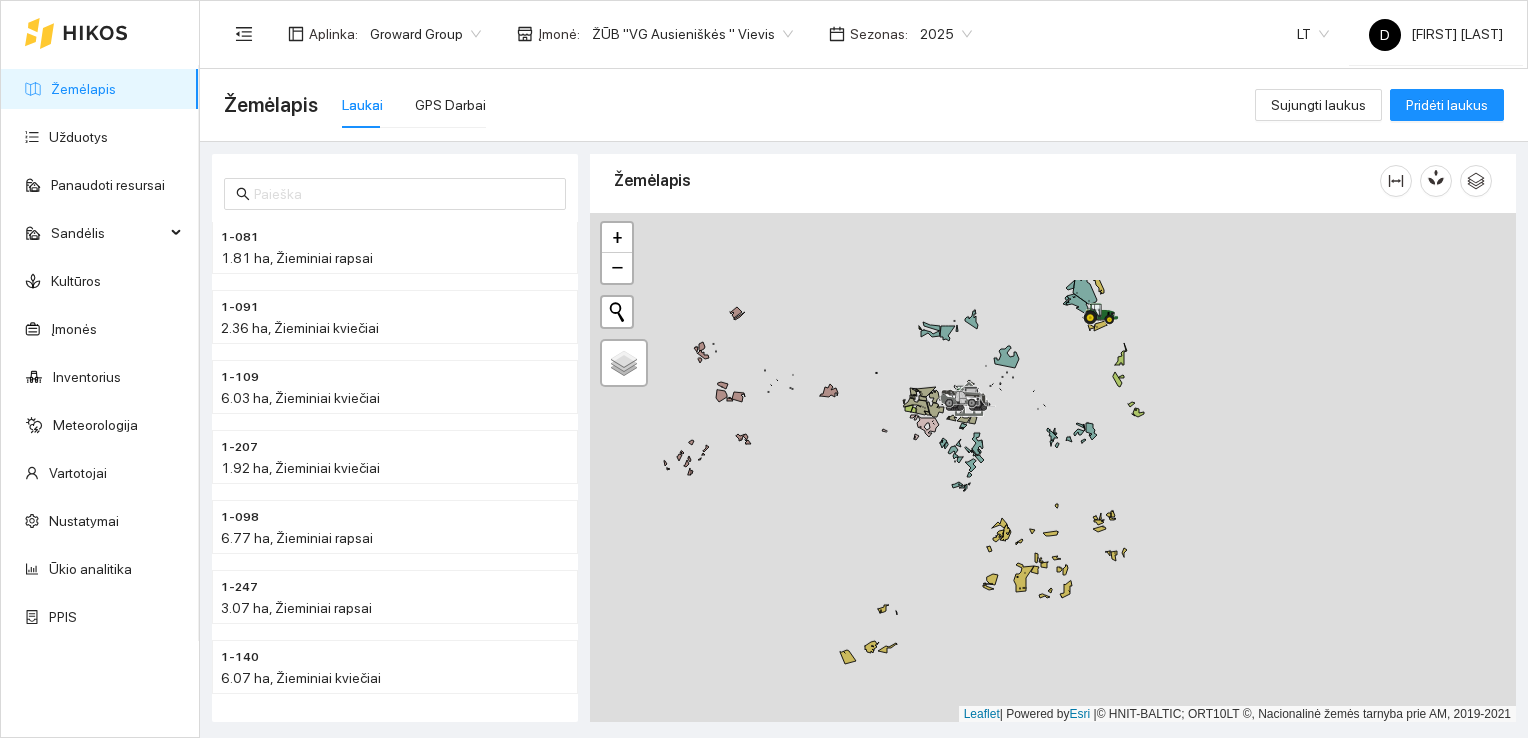 drag, startPoint x: 823, startPoint y: 380, endPoint x: 794, endPoint y: 516, distance: 139.05754 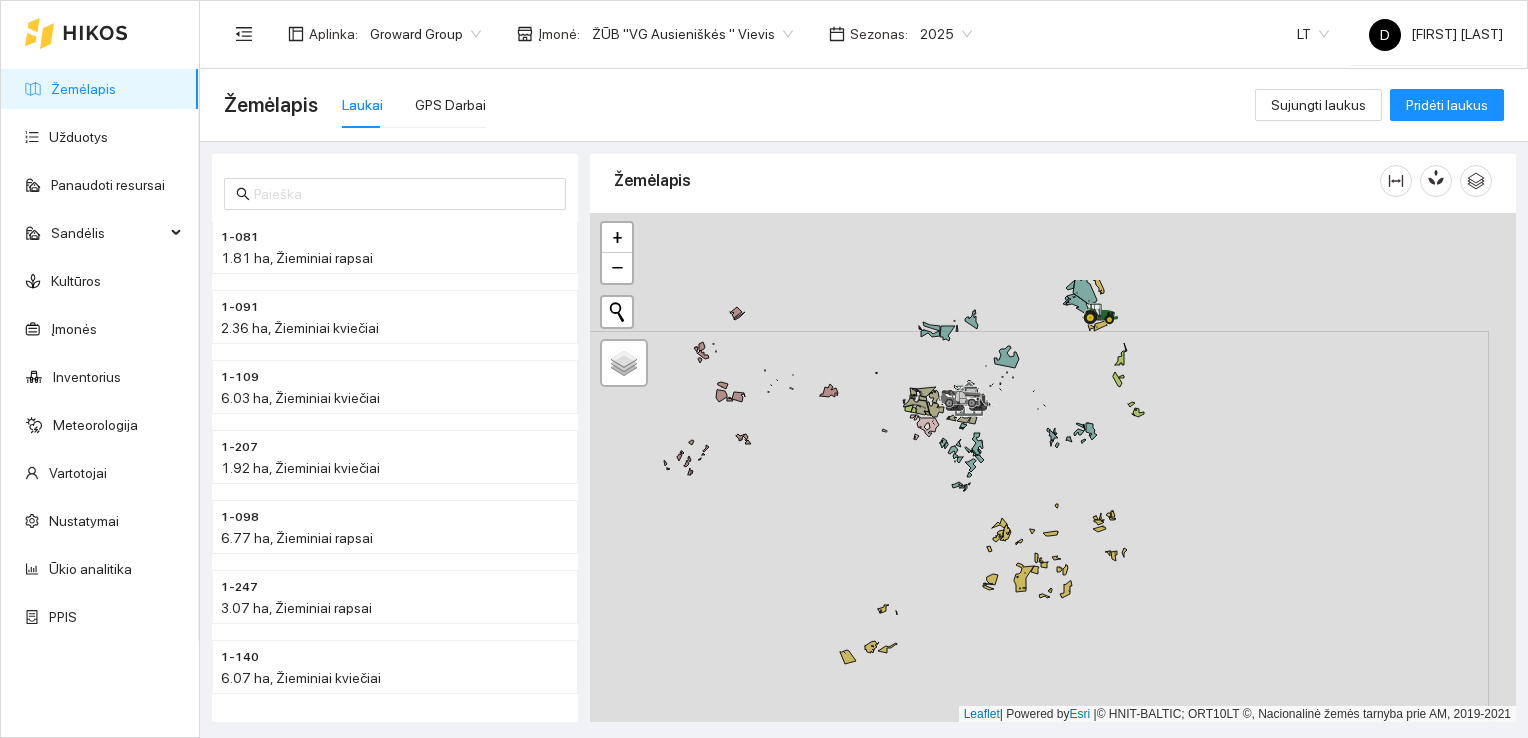 click at bounding box center [1053, 468] 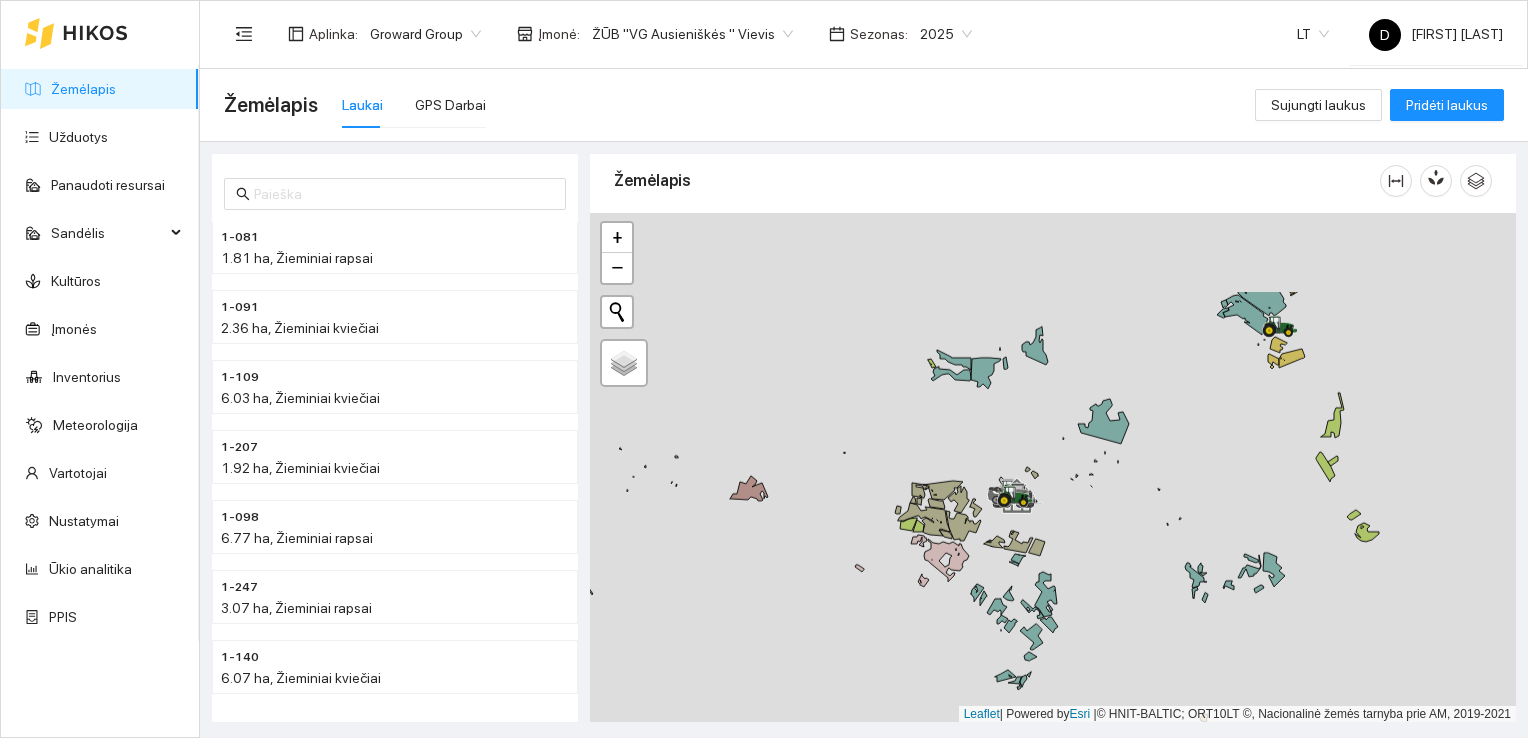 drag, startPoint x: 864, startPoint y: 450, endPoint x: 840, endPoint y: 579, distance: 131.21356 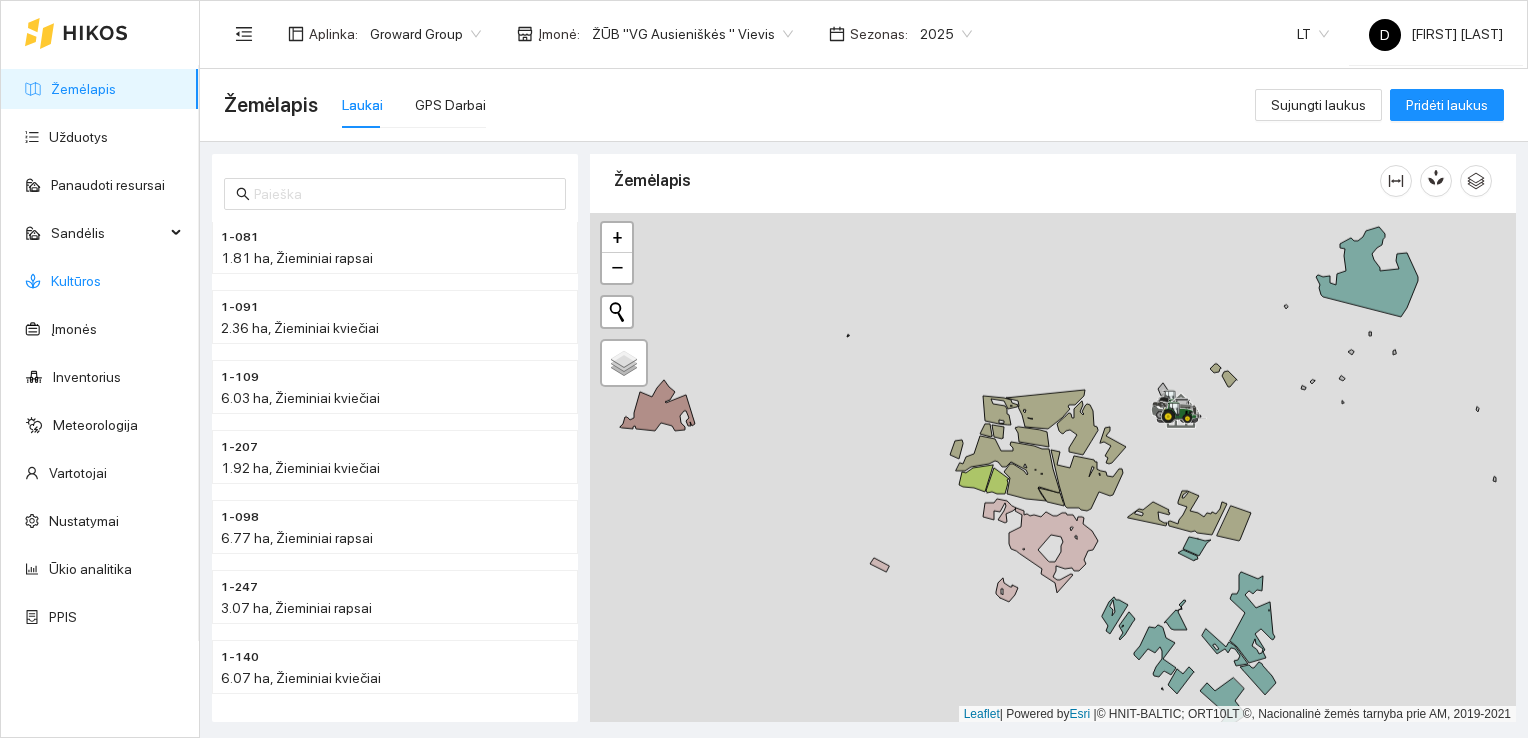 click on "Kultūros" at bounding box center [76, 281] 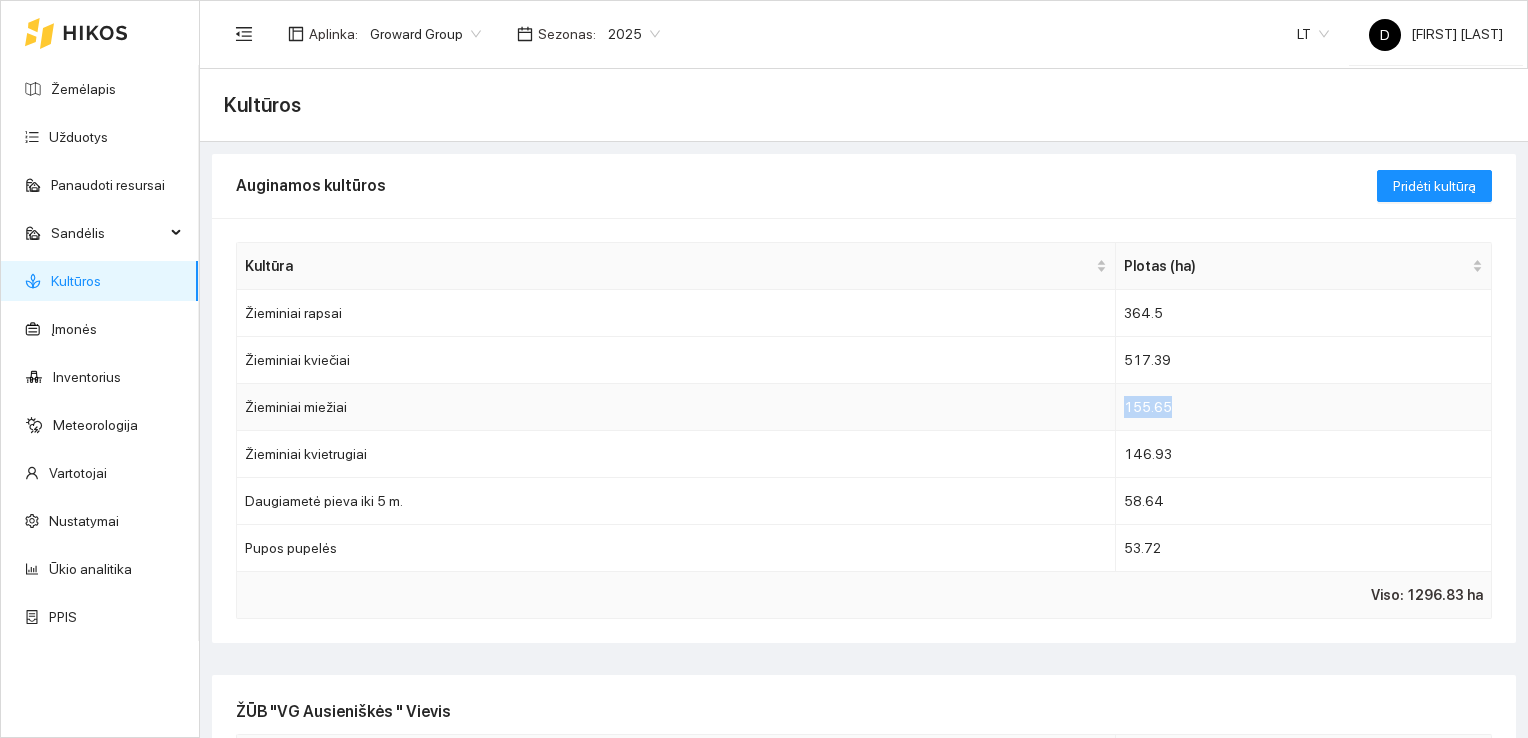 drag, startPoint x: 1193, startPoint y: 404, endPoint x: 1095, endPoint y: 393, distance: 98.61542 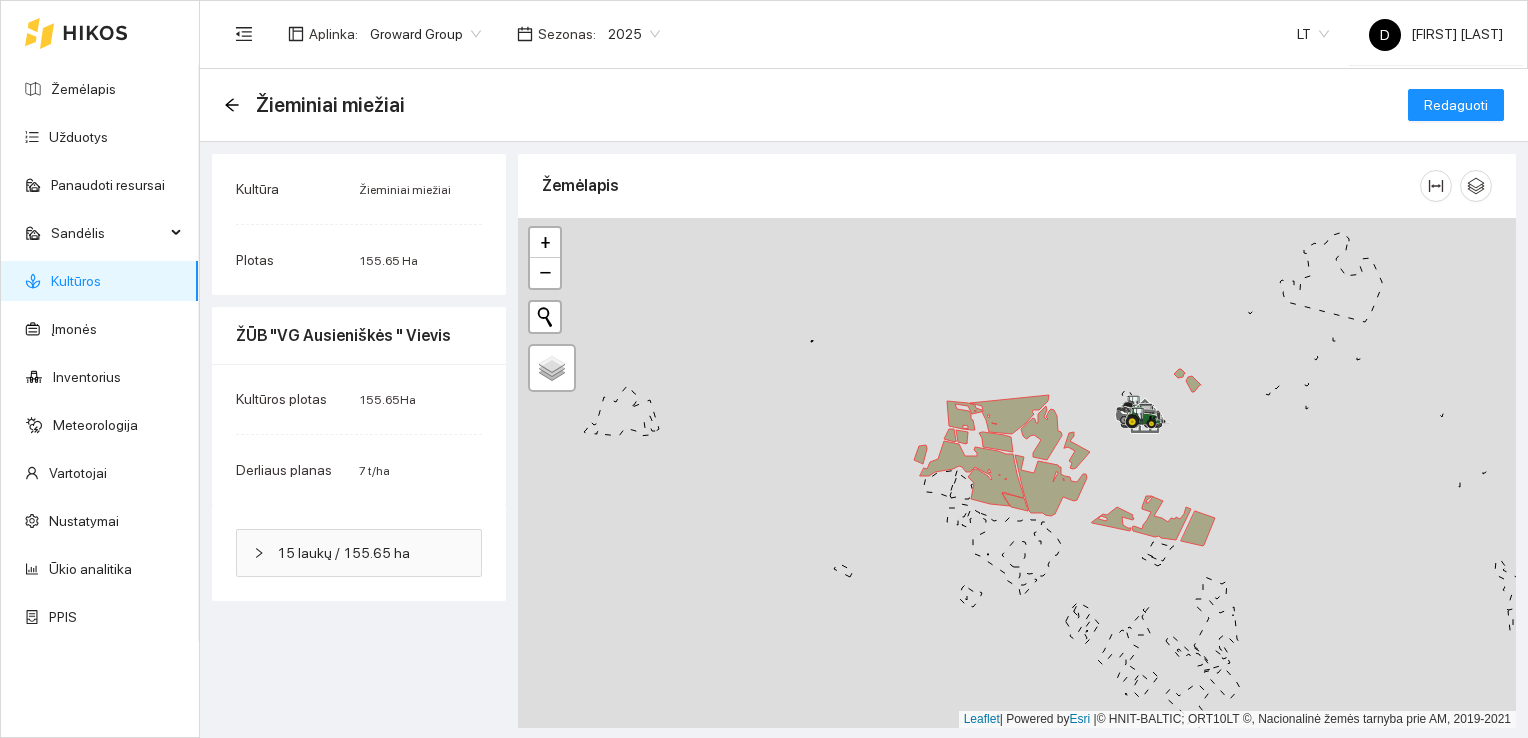 click on "Kultūros" at bounding box center [76, 281] 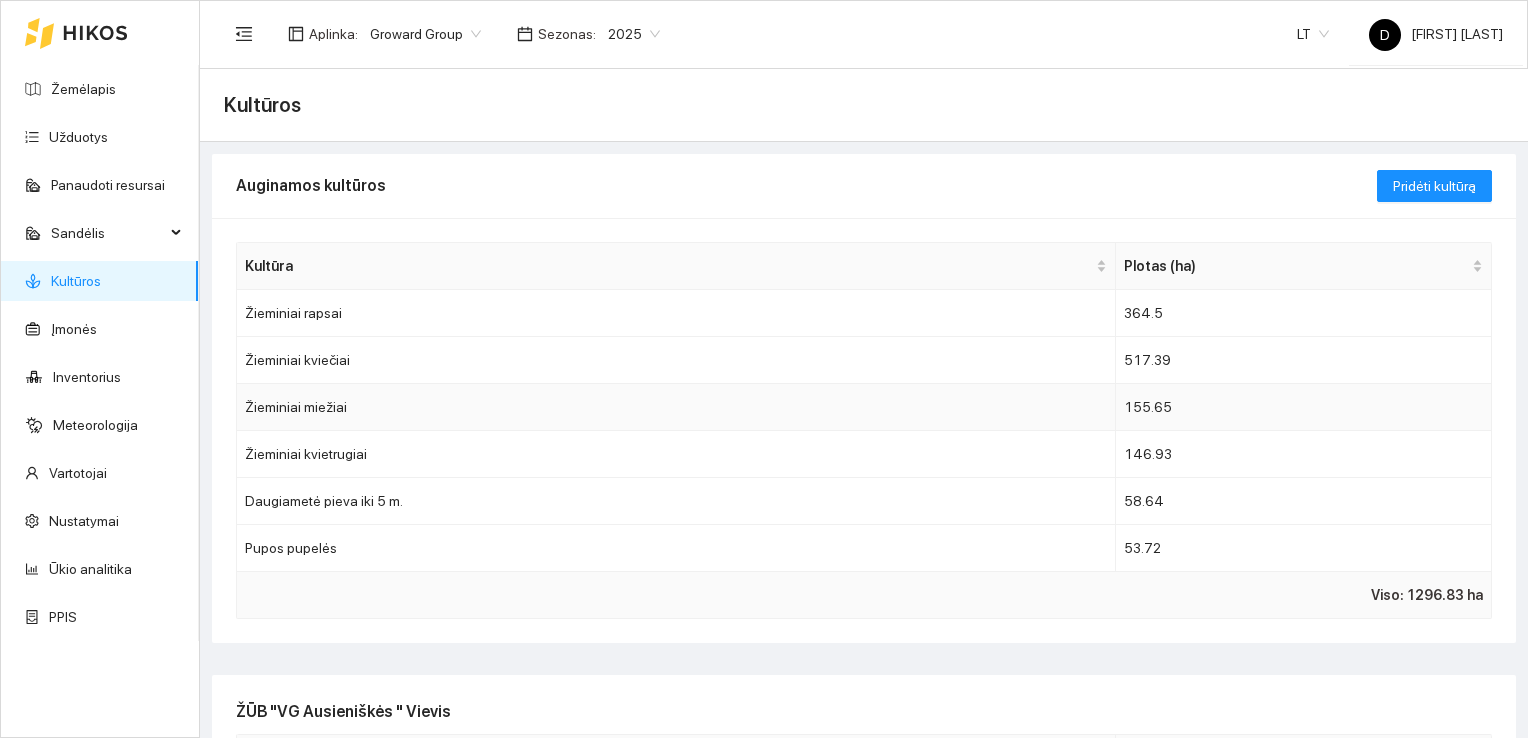 click on "Žieminiai miežiai" at bounding box center (676, 407) 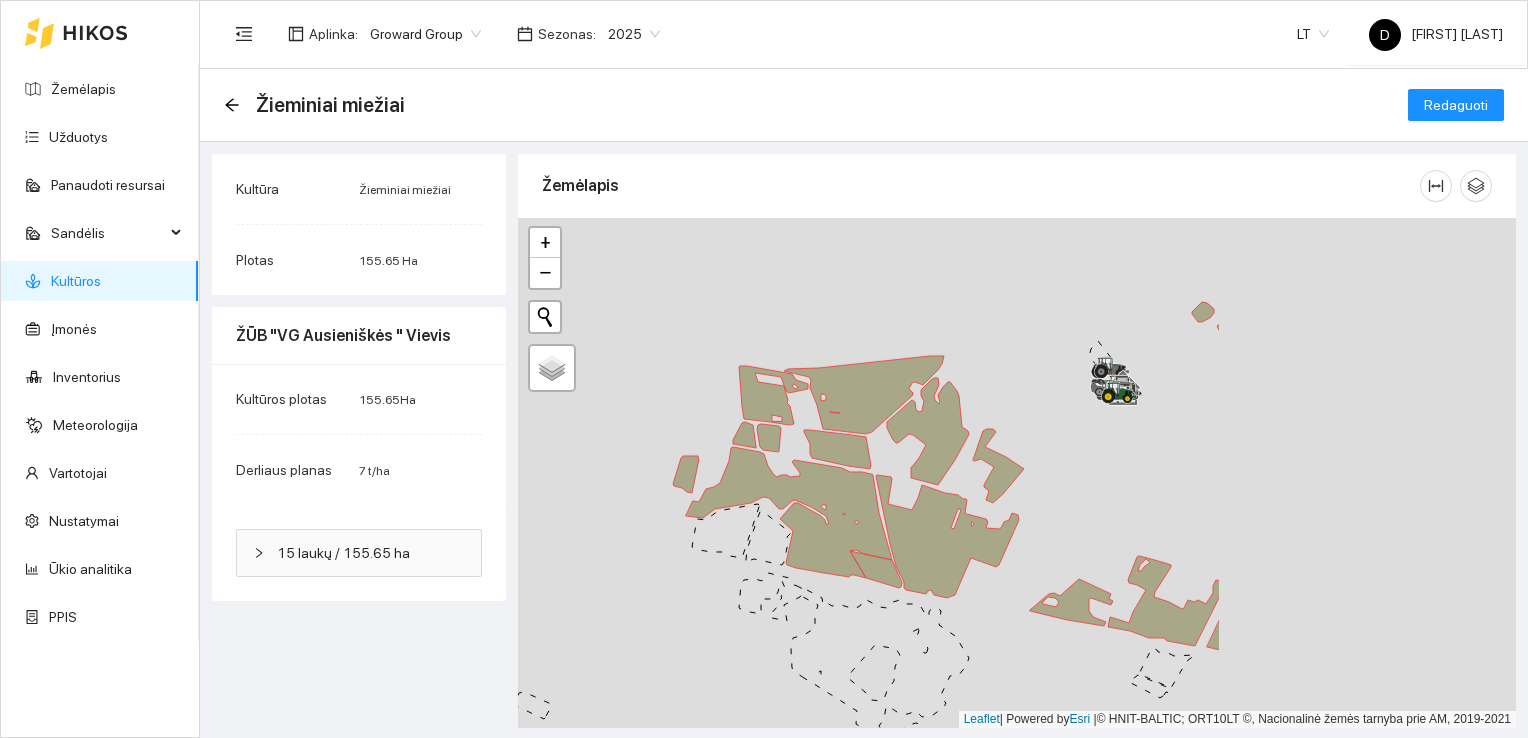 drag, startPoint x: 981, startPoint y: 399, endPoint x: 576, endPoint y: 498, distance: 416.92444 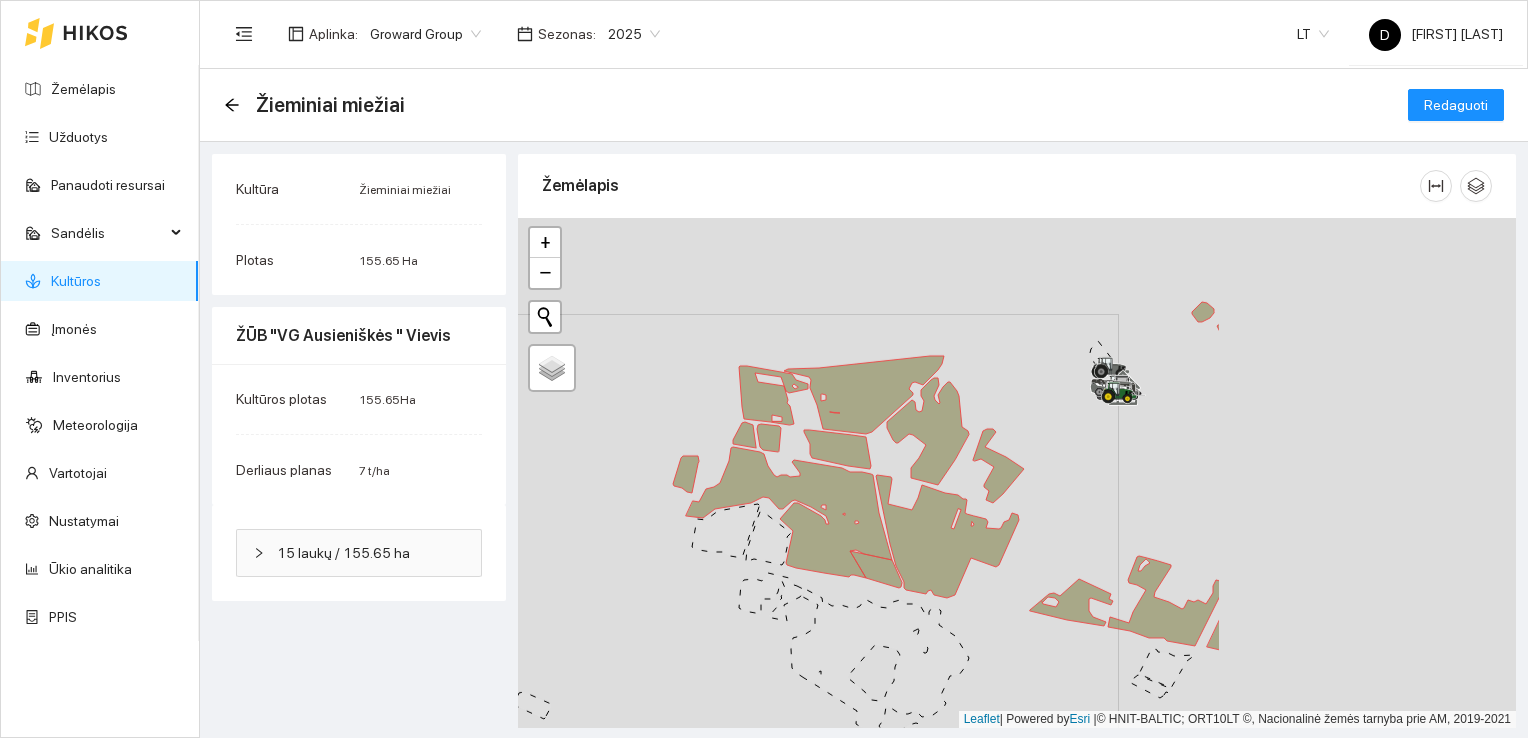 click at bounding box center (1017, 473) 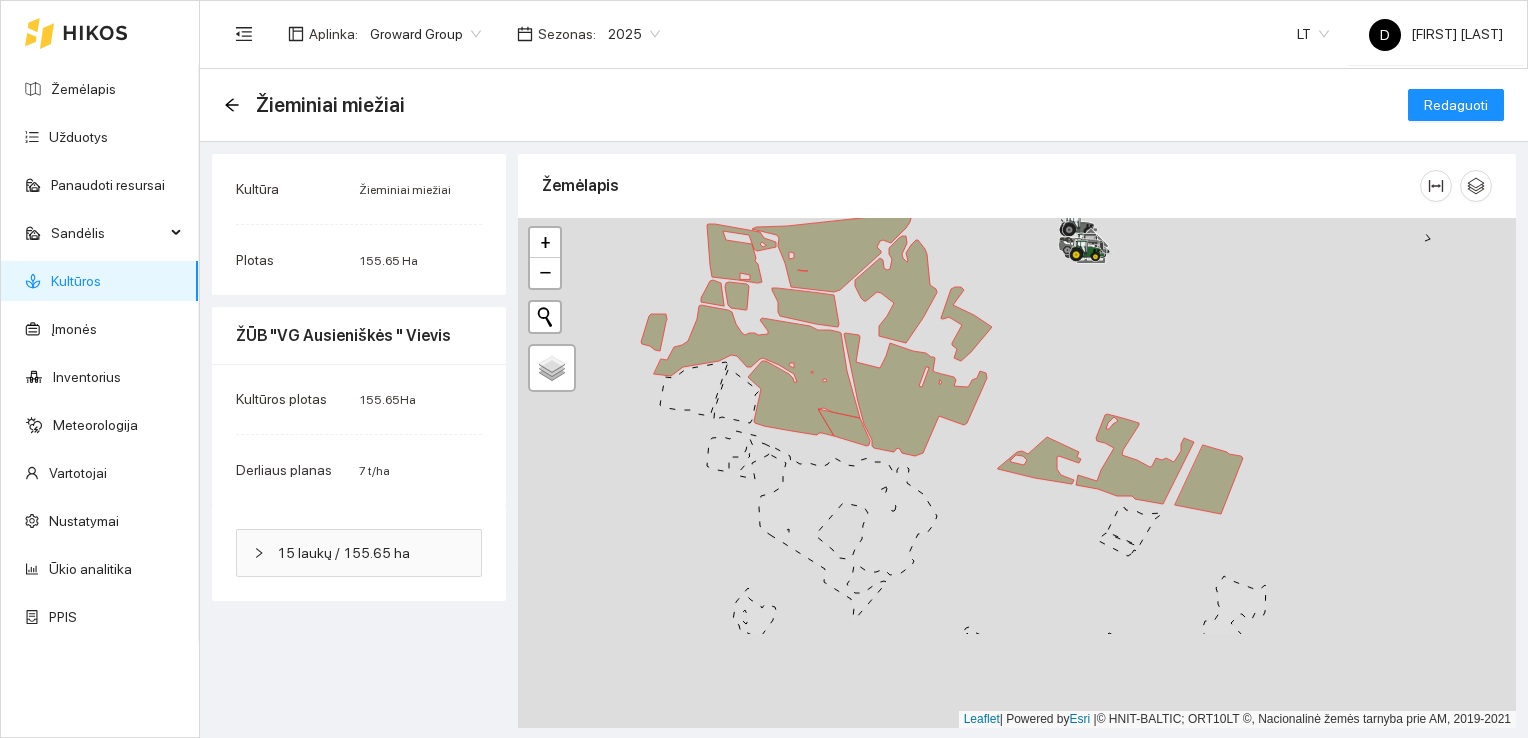drag, startPoint x: 1206, startPoint y: 453, endPoint x: 1182, endPoint y: 306, distance: 148.9463 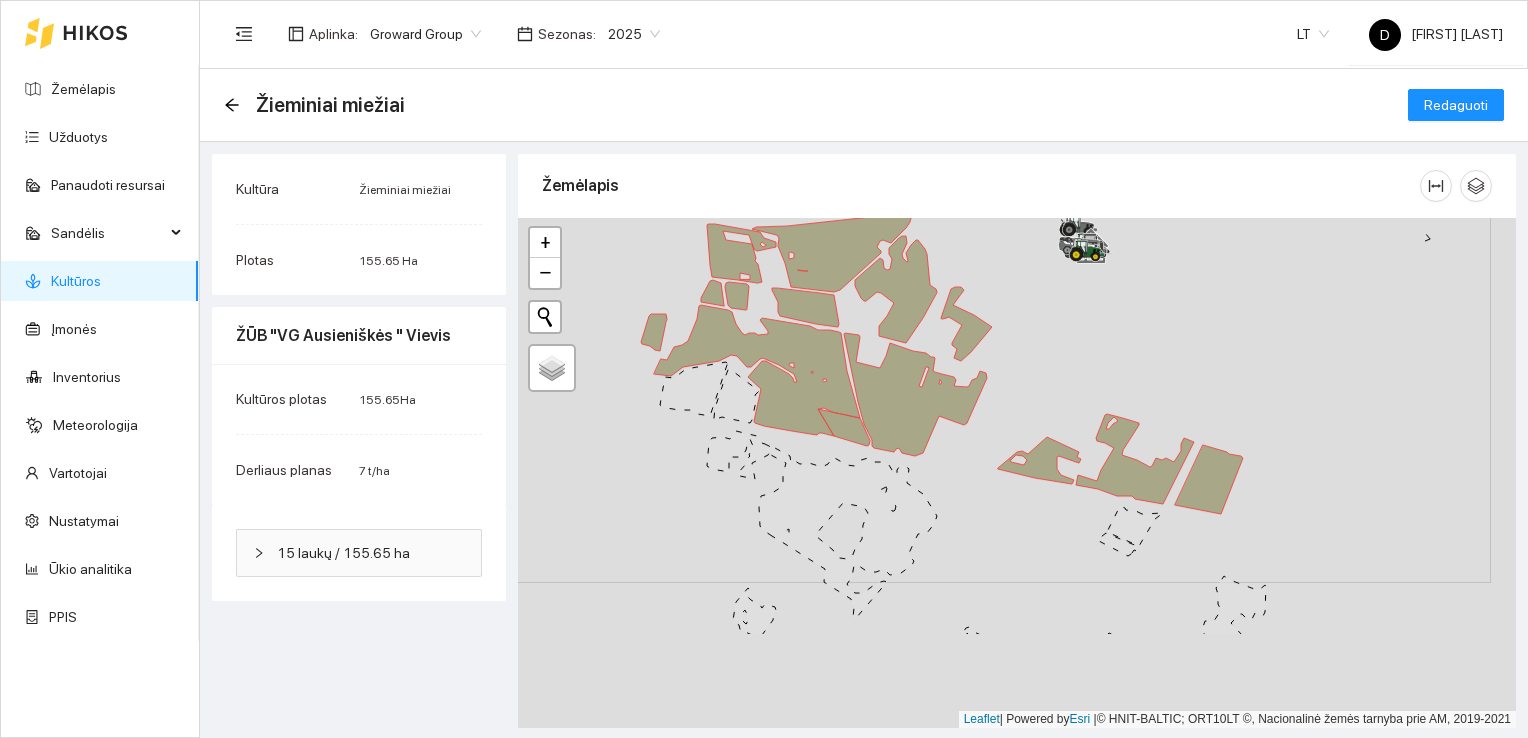 click at bounding box center [1017, 473] 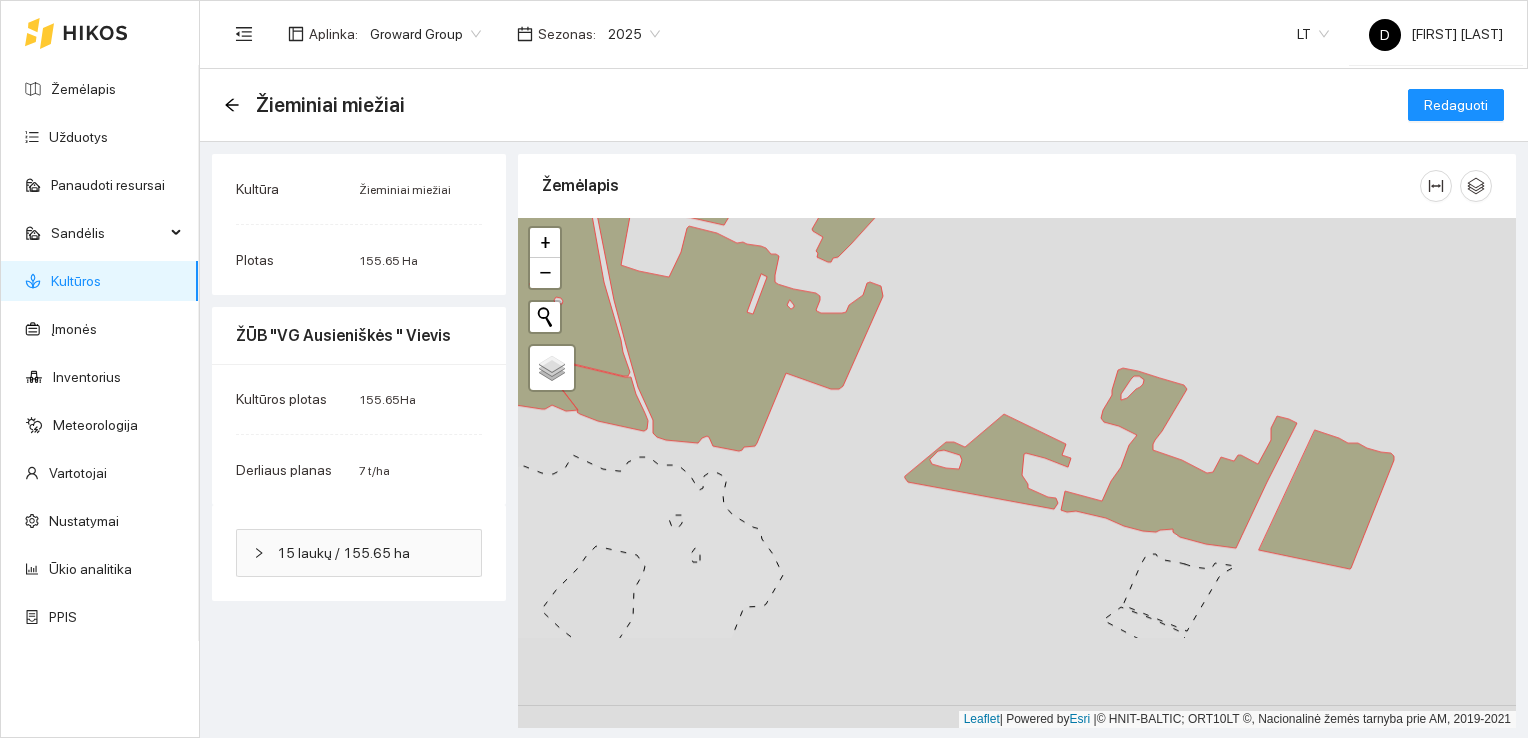 drag, startPoint x: 1176, startPoint y: 526, endPoint x: 1275, endPoint y: 385, distance: 172.28465 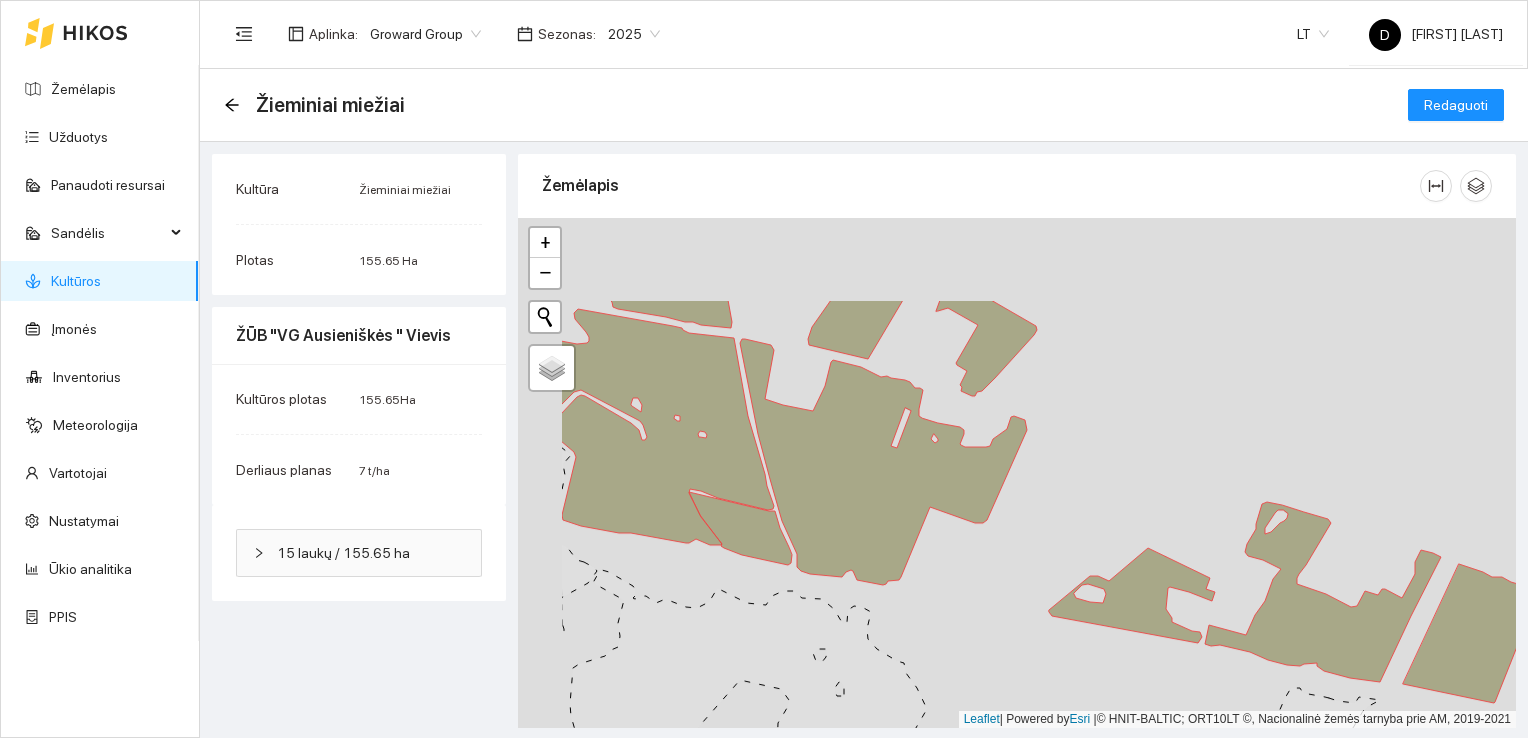 drag, startPoint x: 1051, startPoint y: 390, endPoint x: 1193, endPoint y: 522, distance: 193.87625 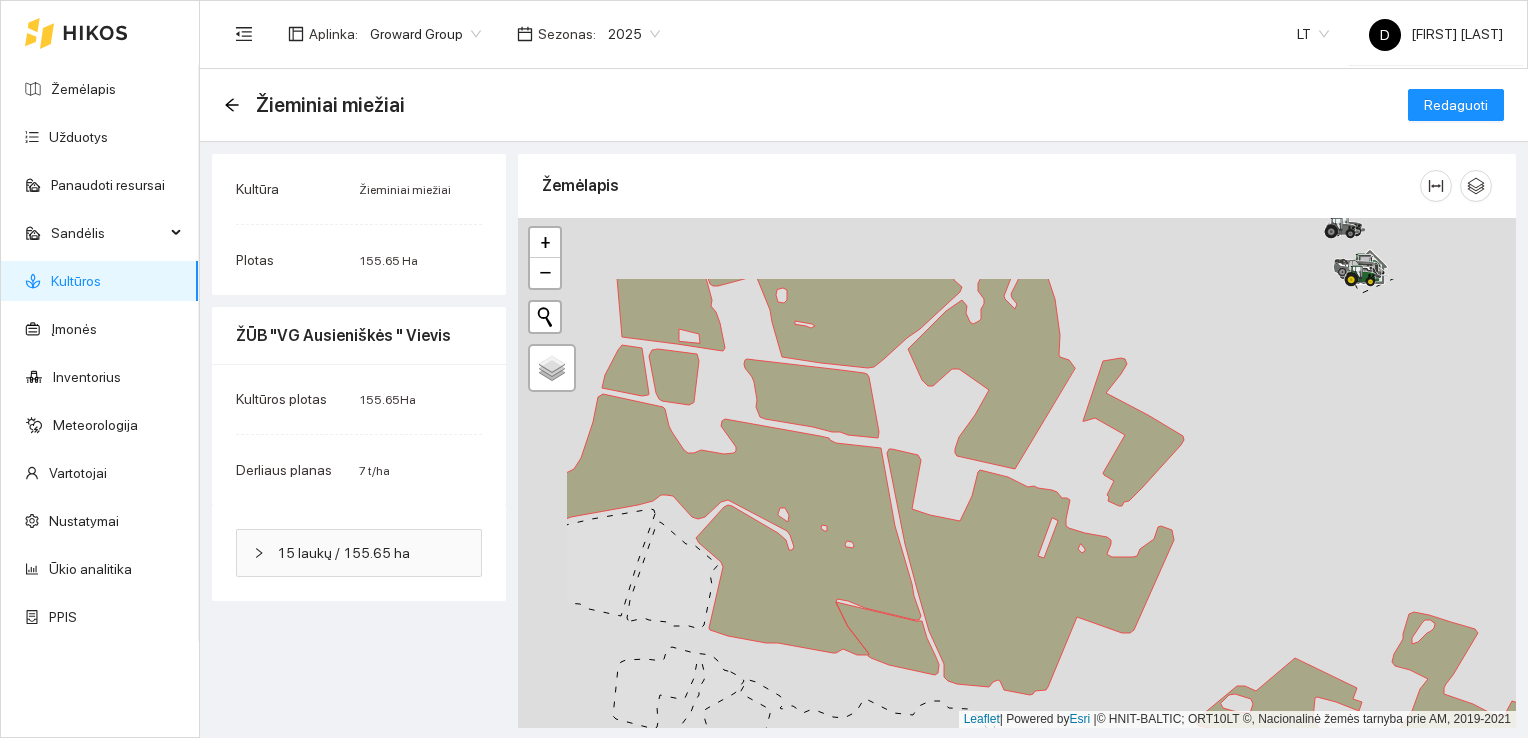 drag, startPoint x: 921, startPoint y: 409, endPoint x: 1070, endPoint y: 521, distance: 186.4001 